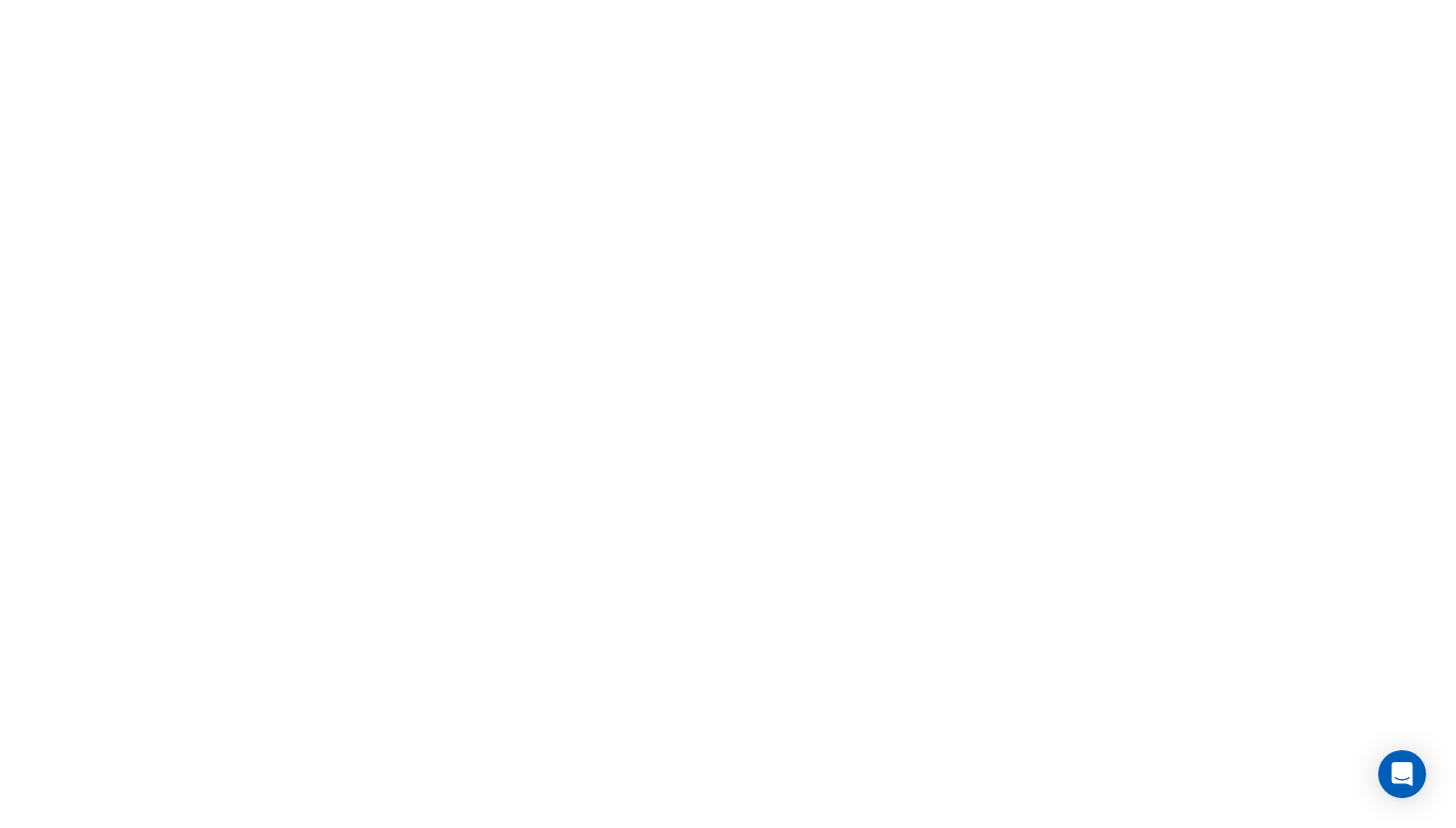 scroll, scrollTop: 0, scrollLeft: 0, axis: both 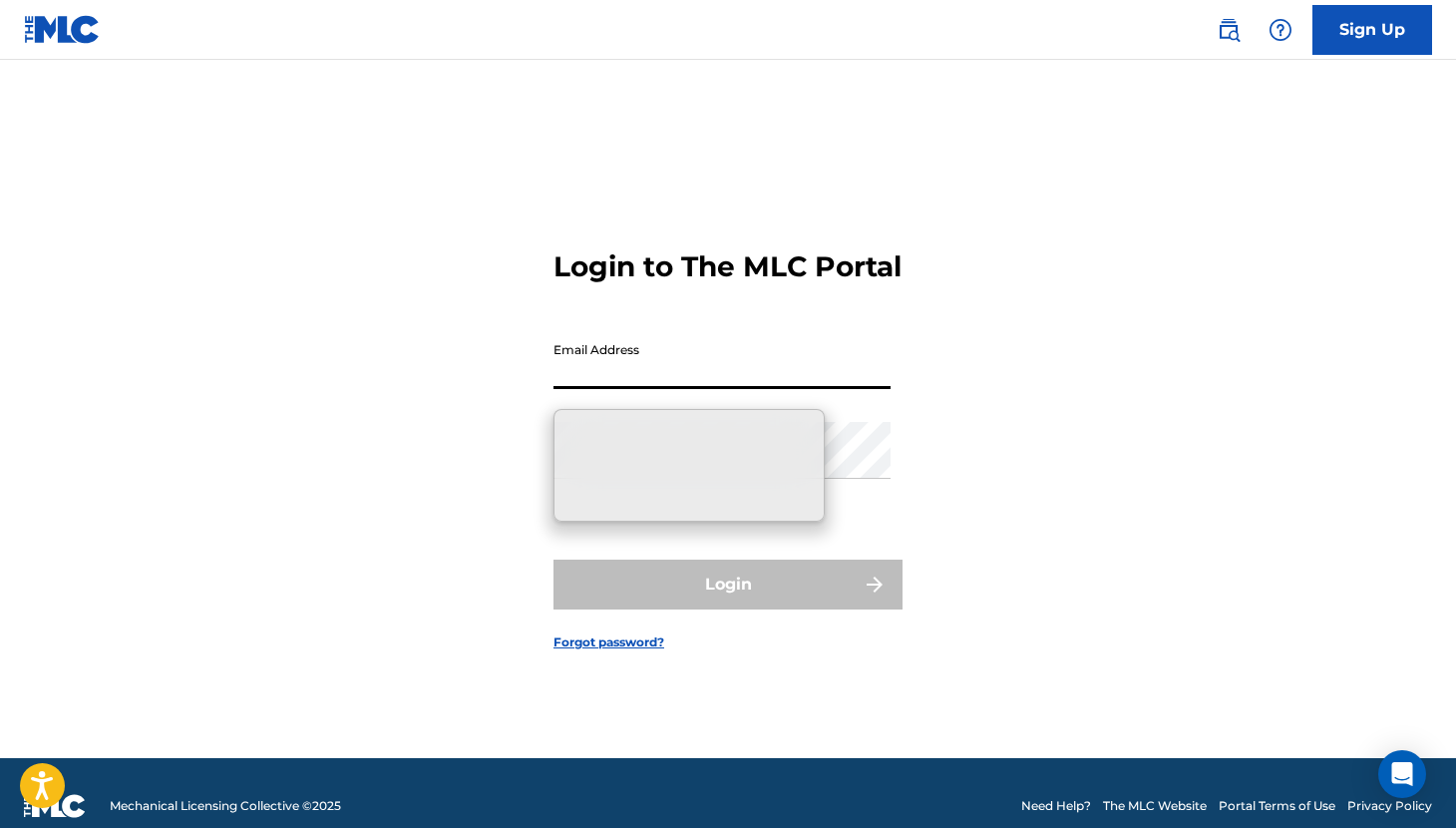 click on "Email Address" at bounding box center (722, 360) 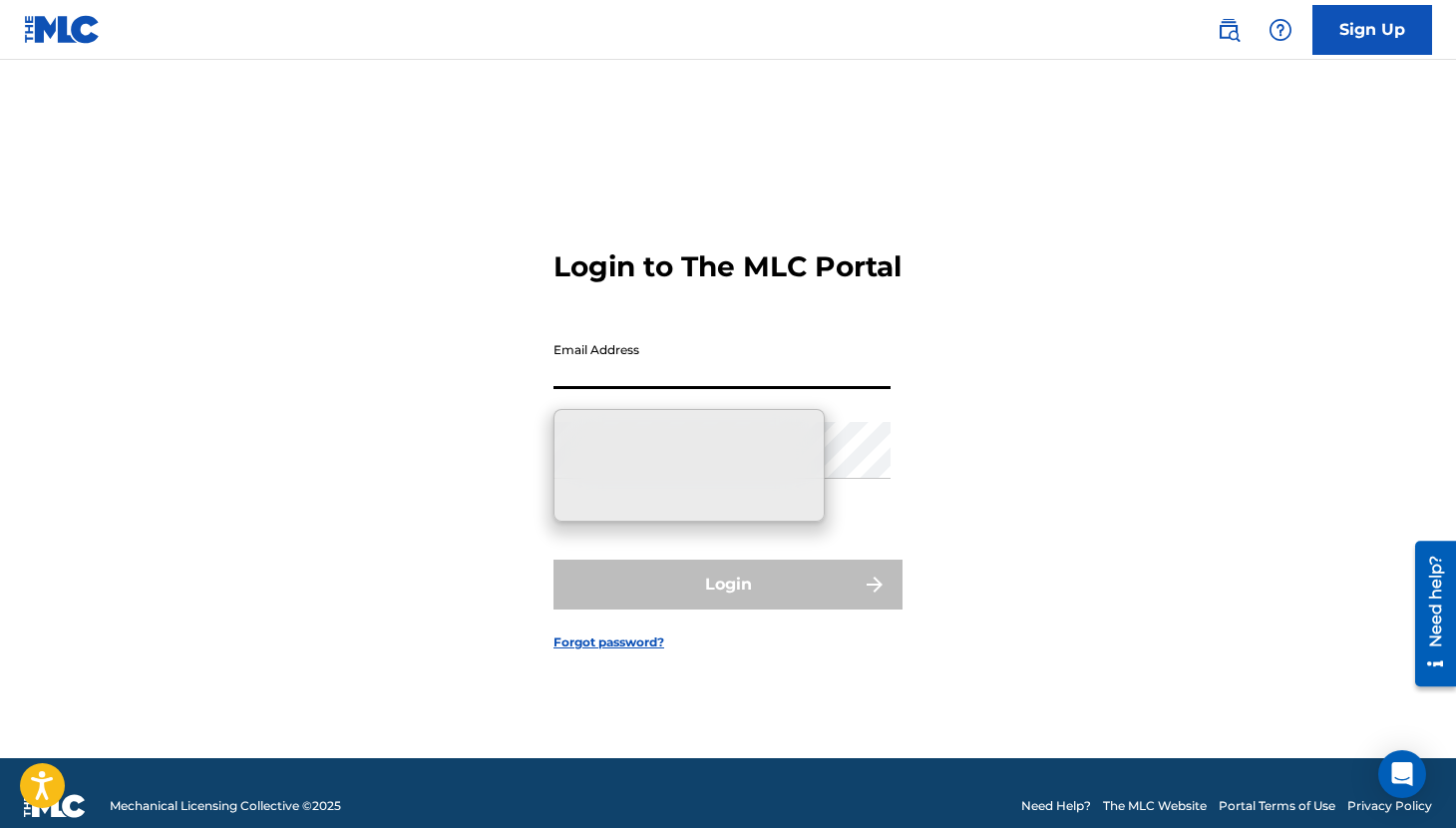 type on "[EMAIL_ADDRESS][DOMAIN_NAME]" 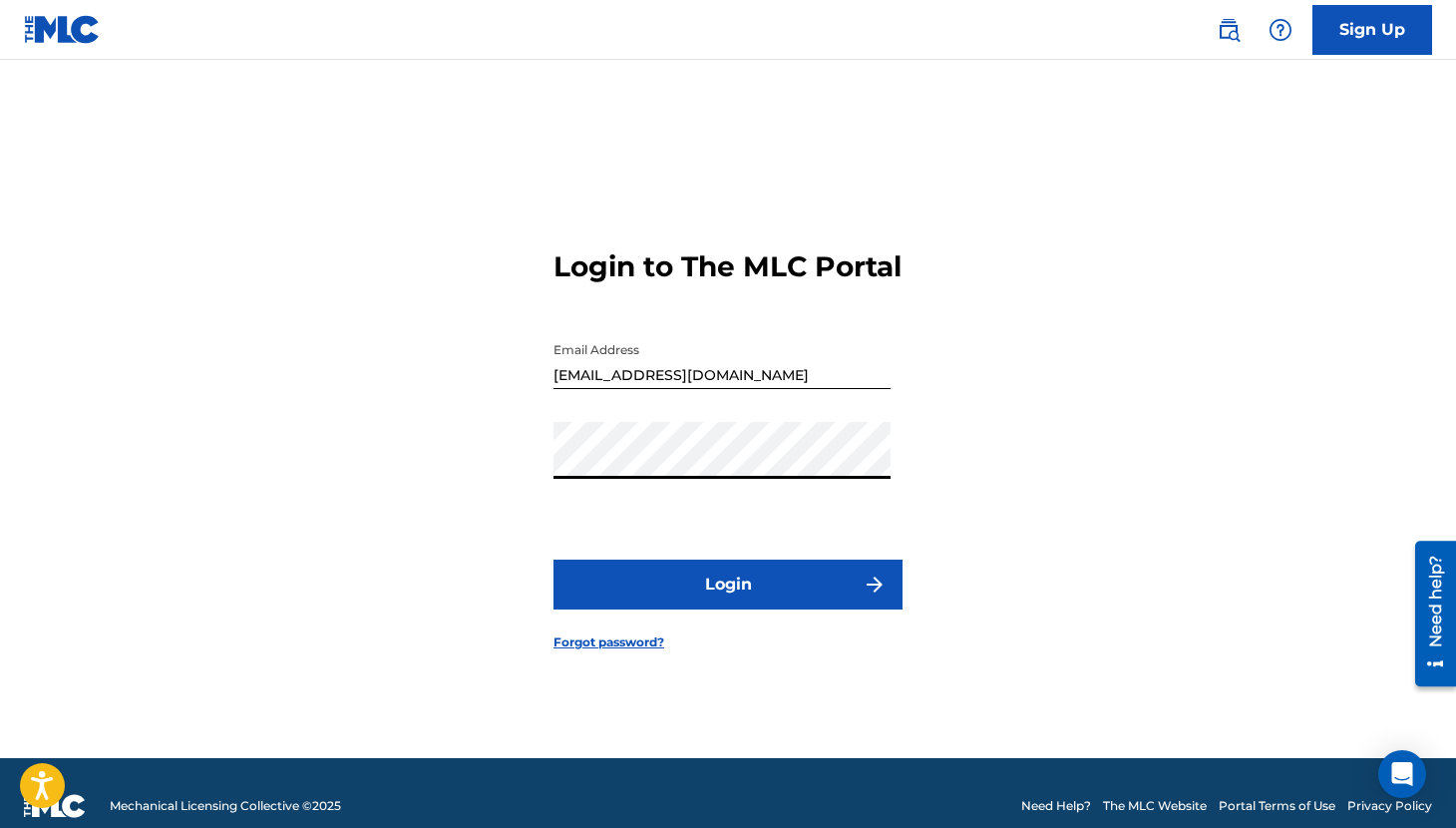click on "Login" at bounding box center [728, 585] 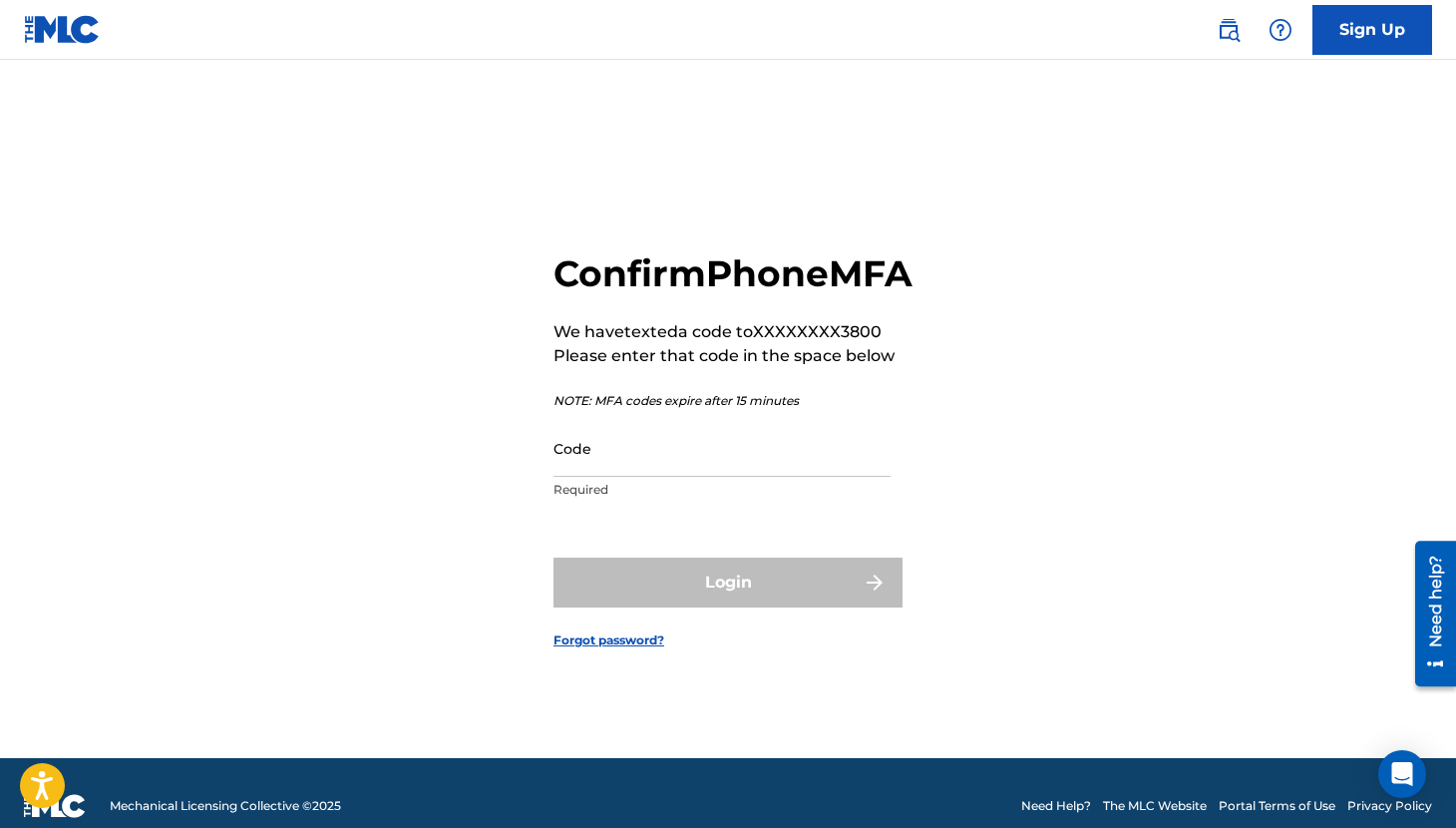 click on "Code" at bounding box center [722, 448] 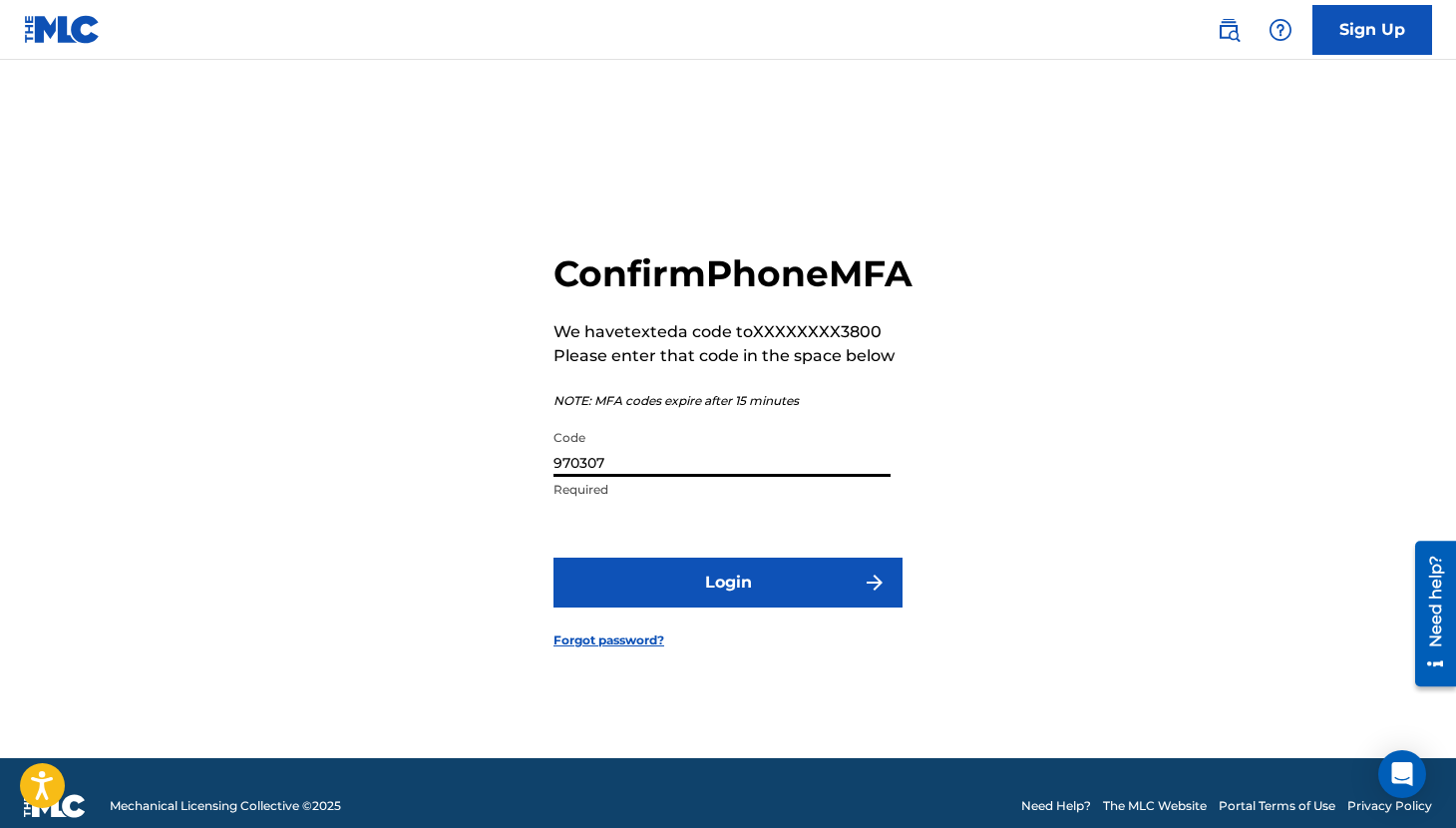 type on "970307" 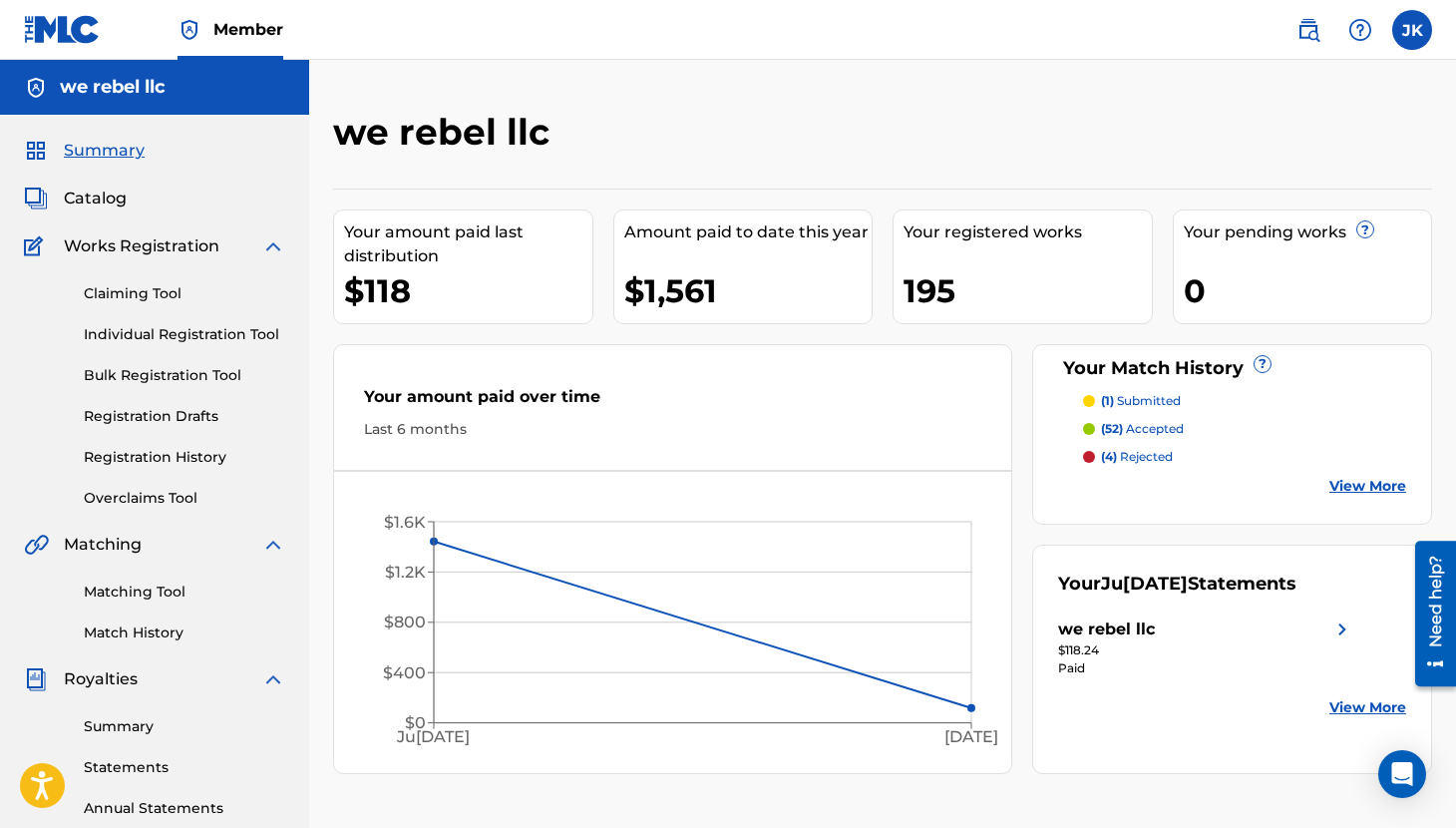 click on "Claiming Tool" at bounding box center [184, 293] 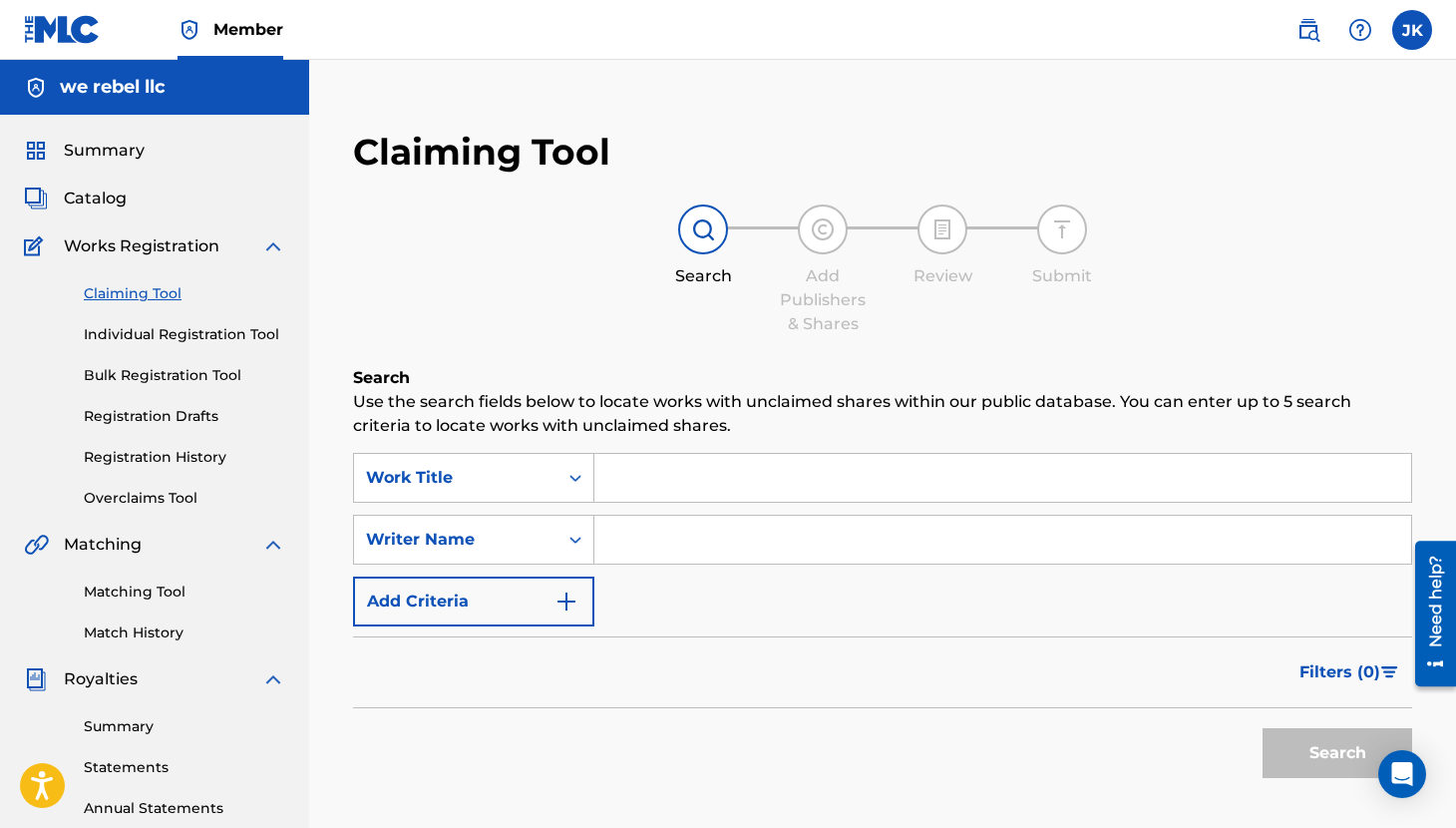 click at bounding box center (1002, 478) 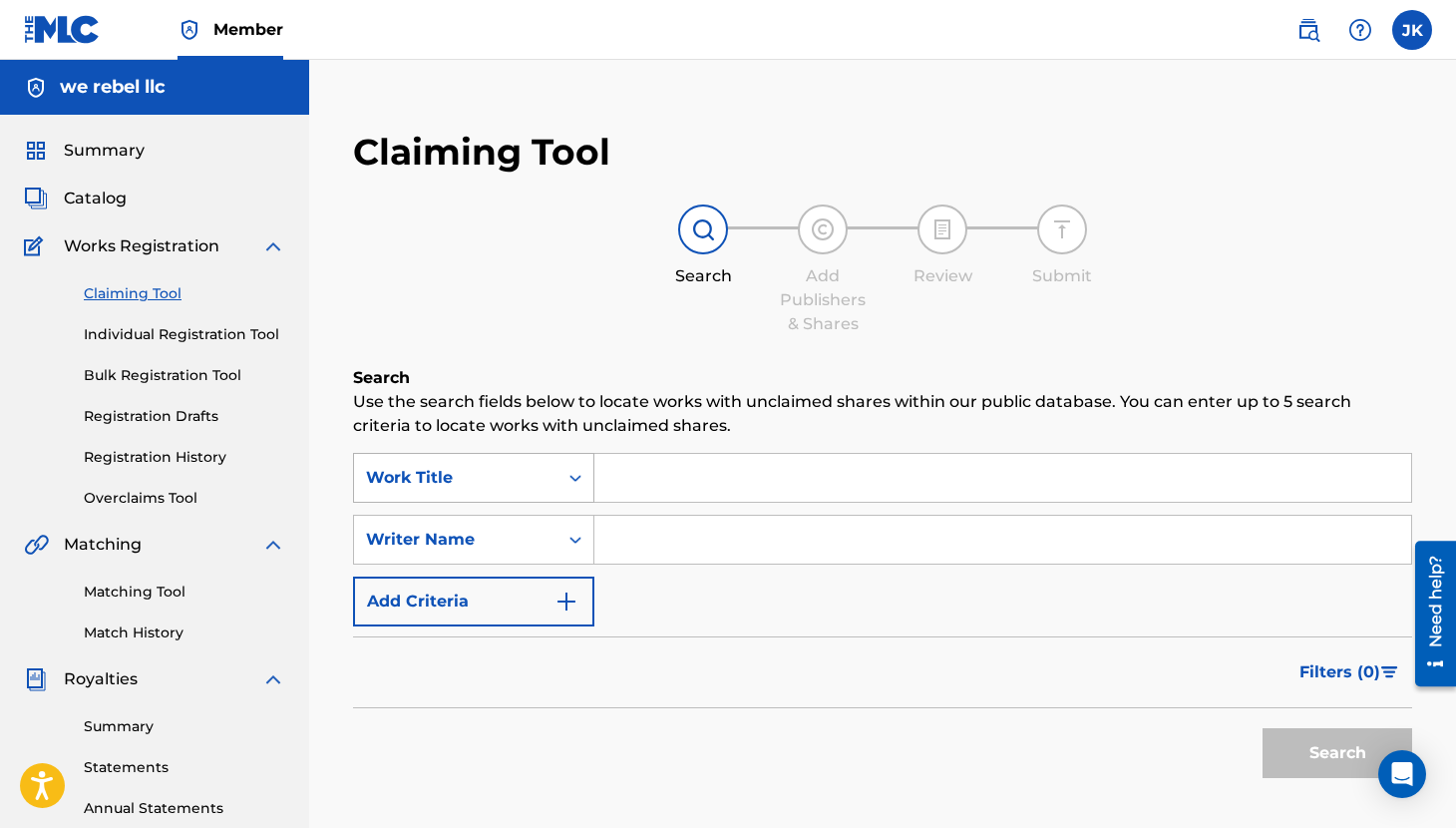 click at bounding box center [575, 478] 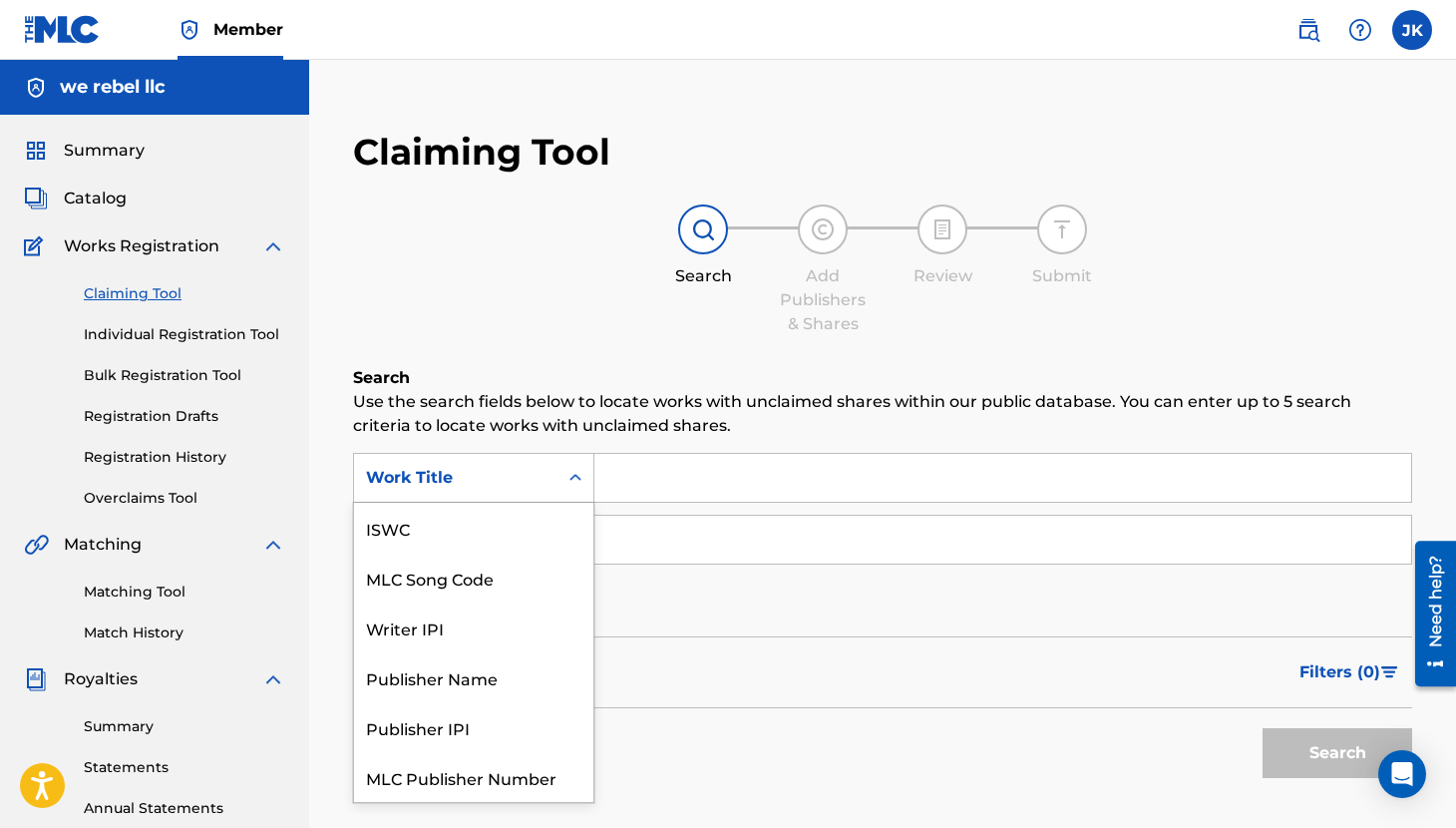 scroll, scrollTop: 50, scrollLeft: 0, axis: vertical 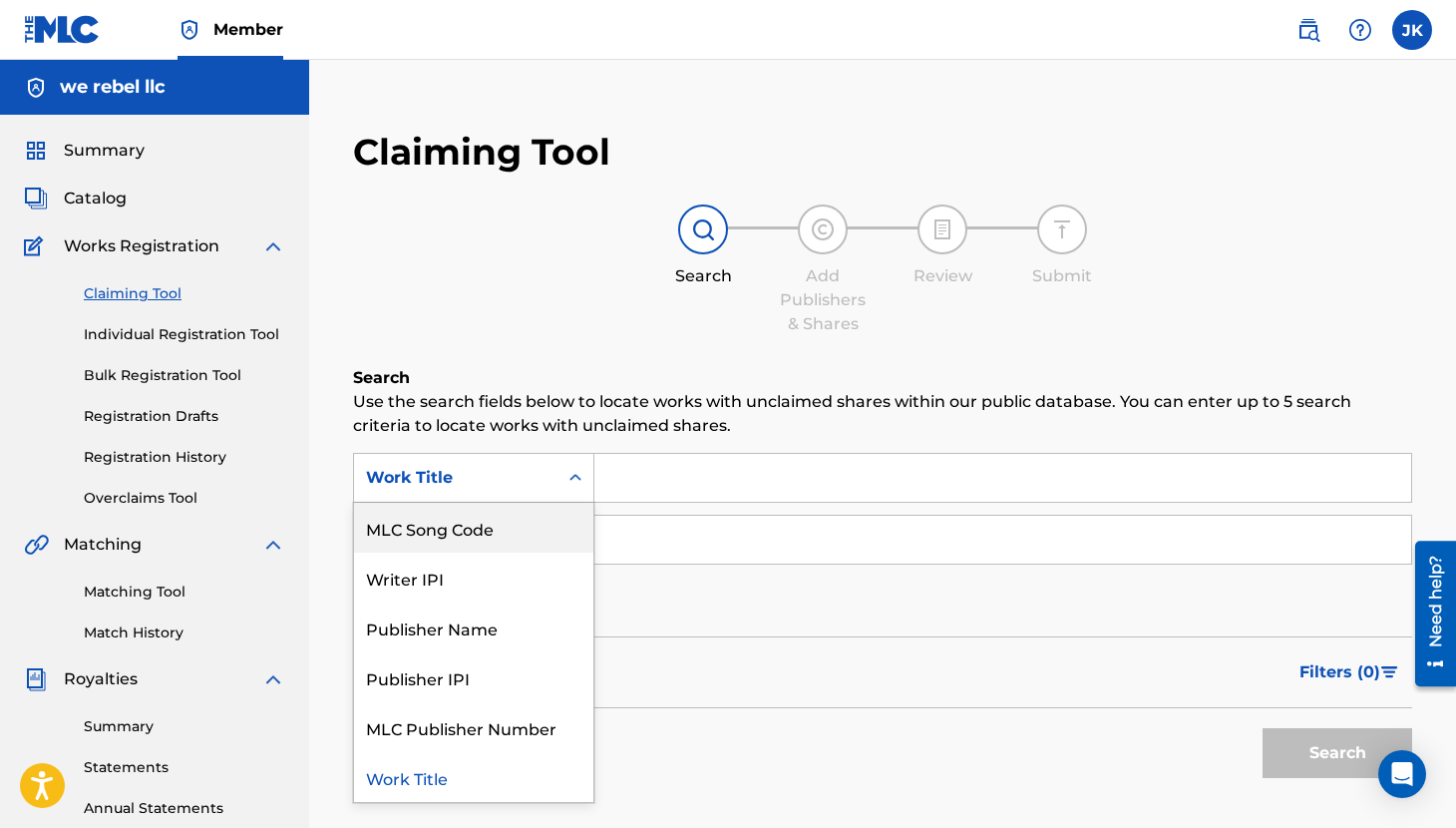 click on "MLC Song Code" at bounding box center (474, 528) 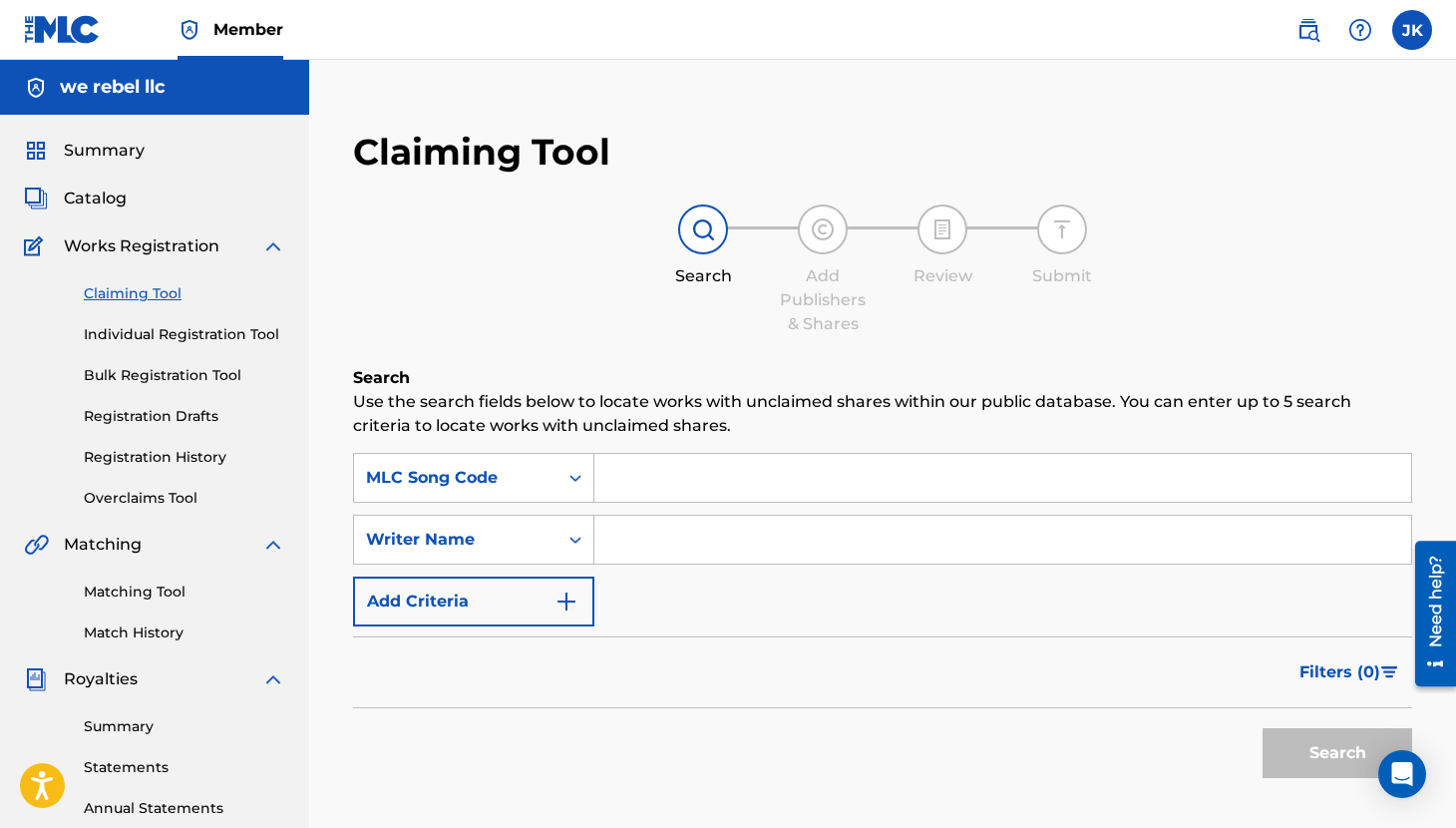 click at bounding box center (1002, 478) 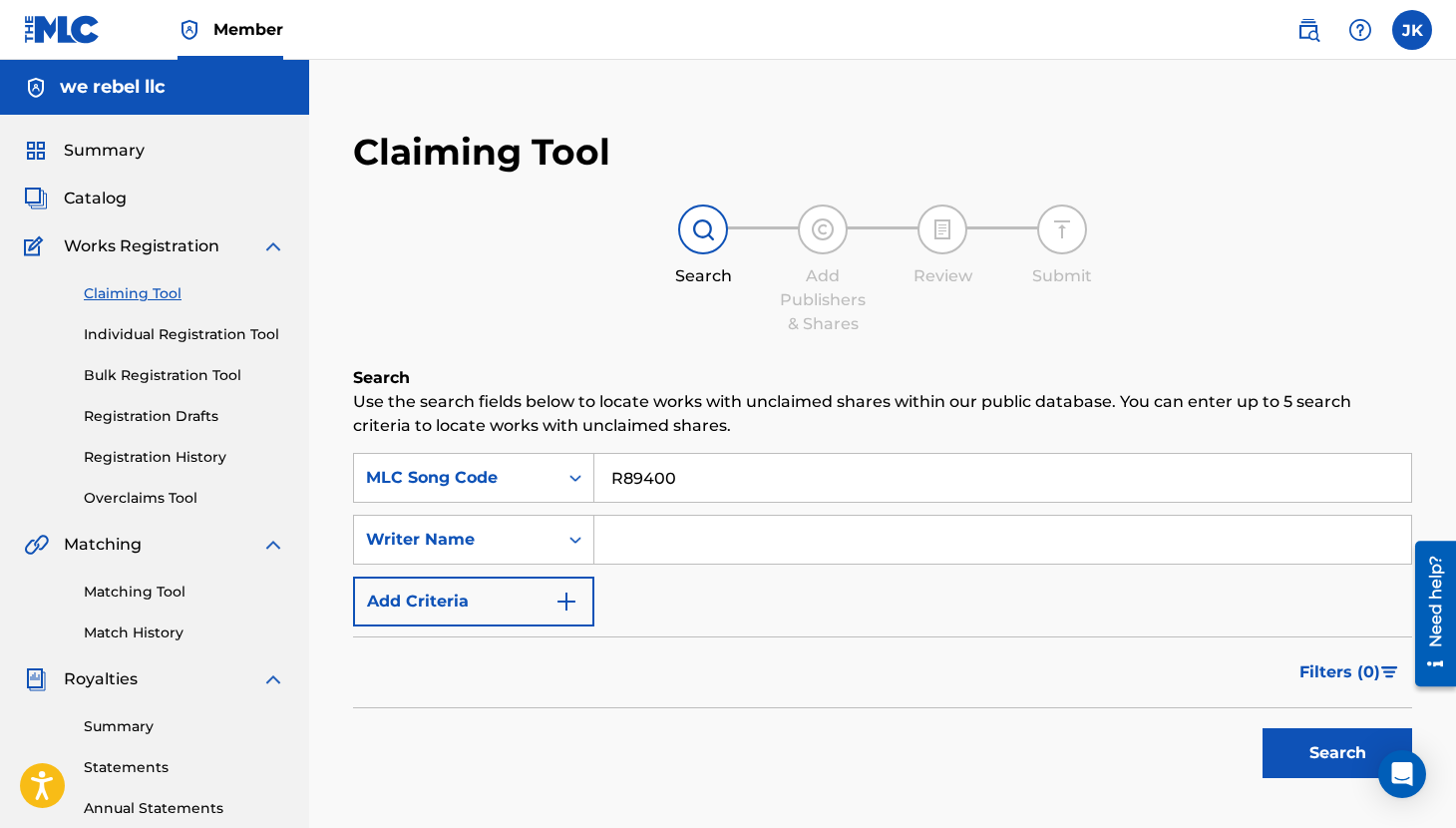 type on "R89400" 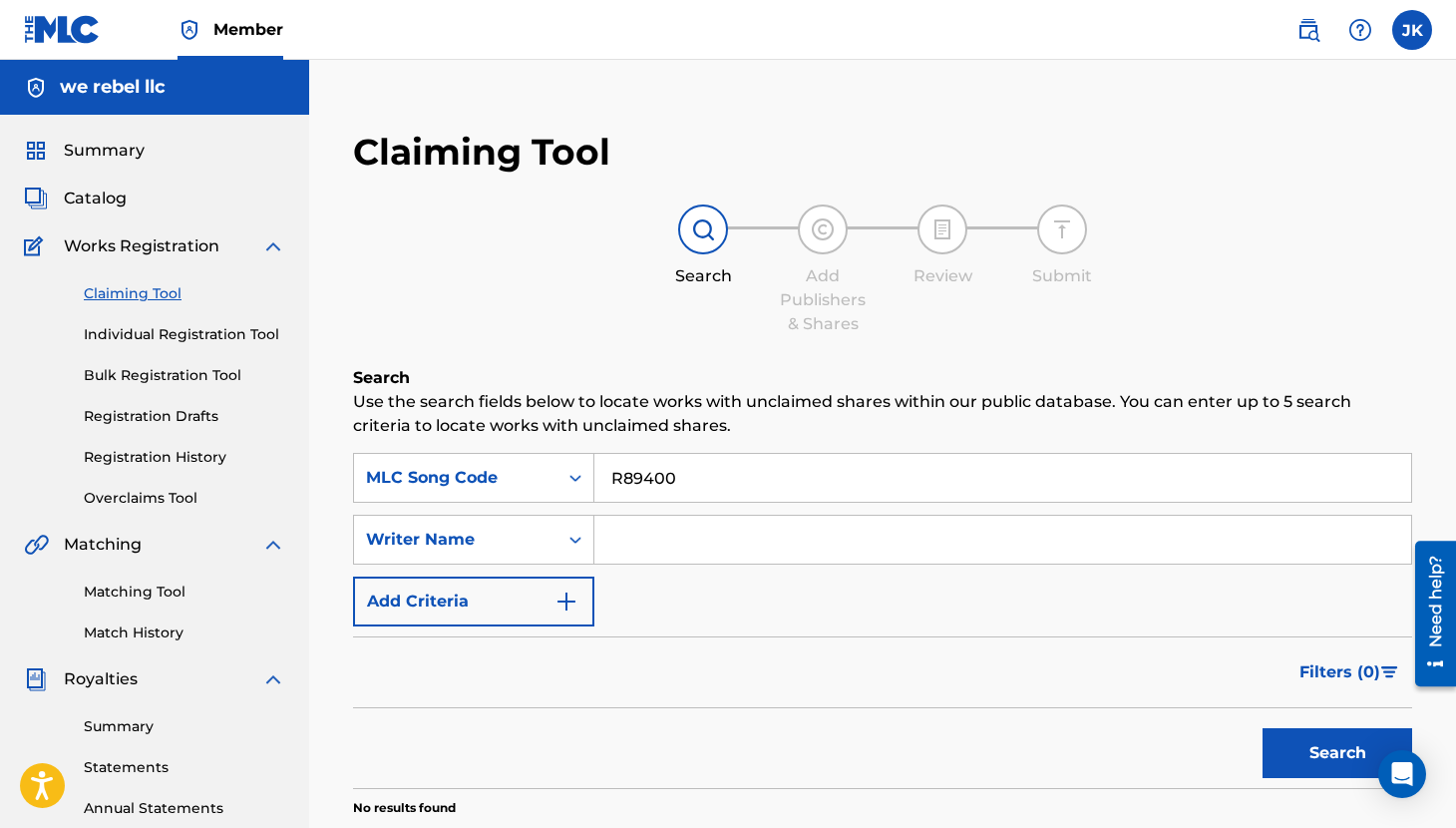 click on "R89400" at bounding box center [1002, 478] 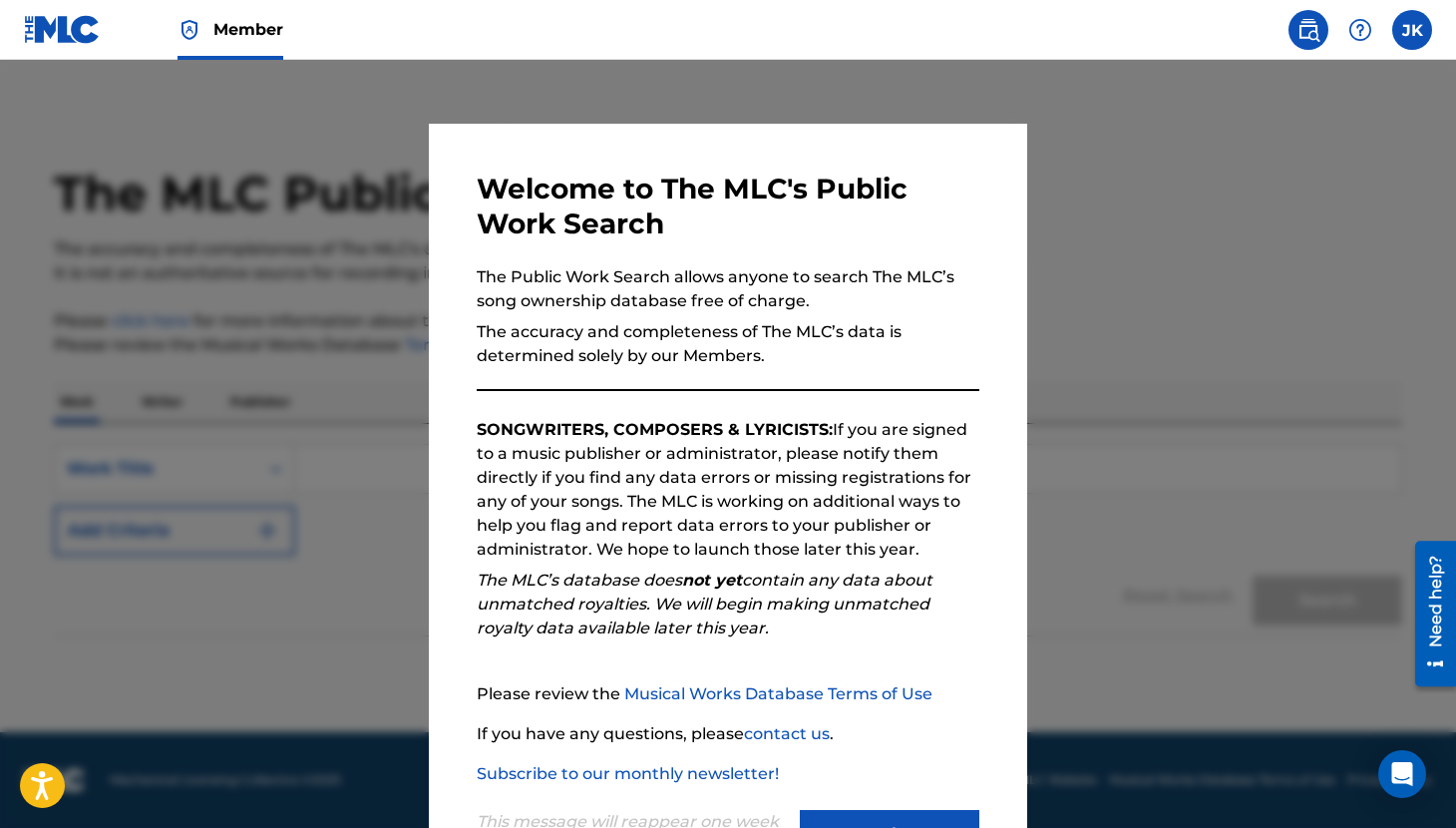 scroll, scrollTop: 85, scrollLeft: 0, axis: vertical 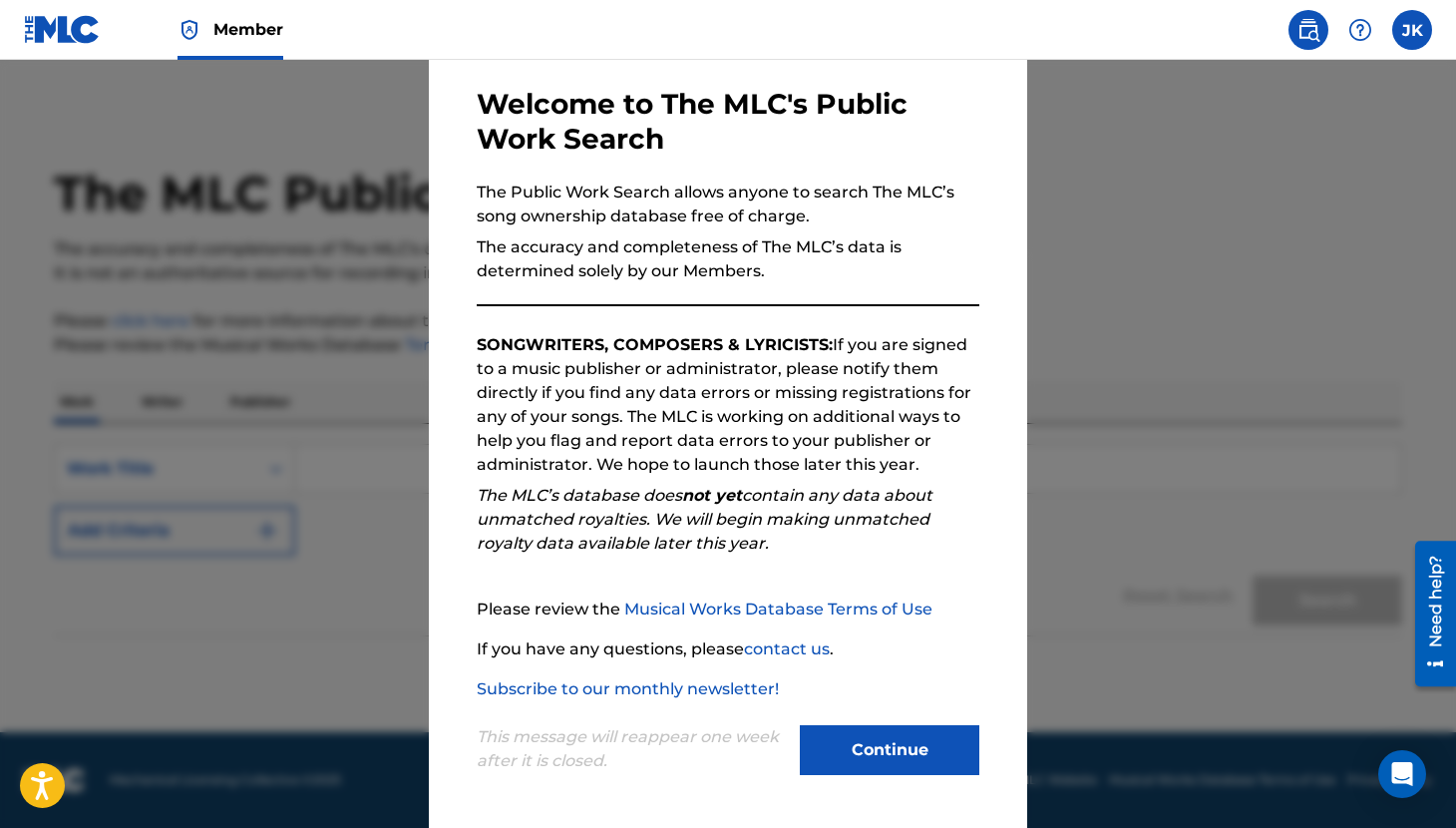 click on "Continue" at bounding box center (890, 750) 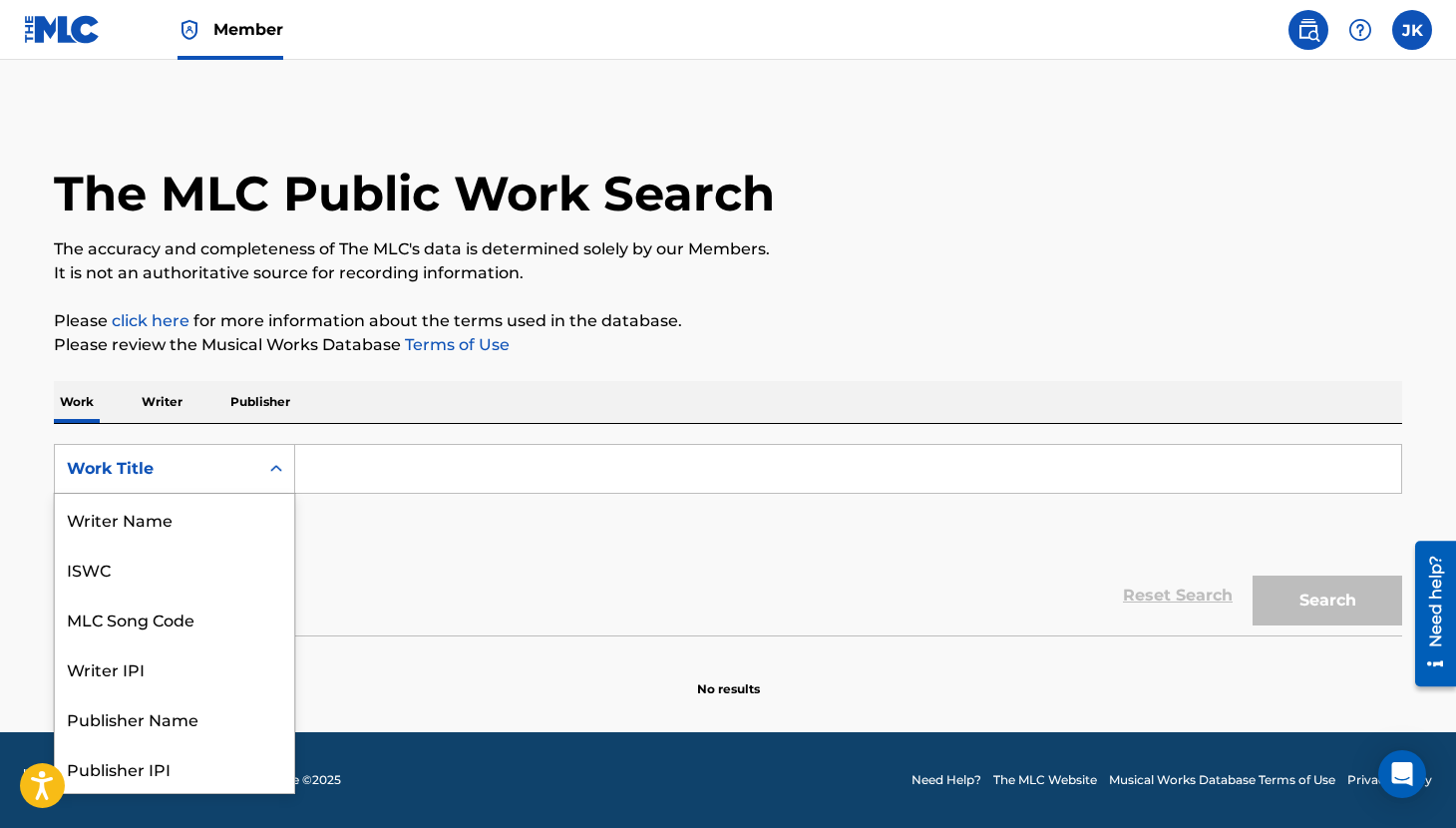 click 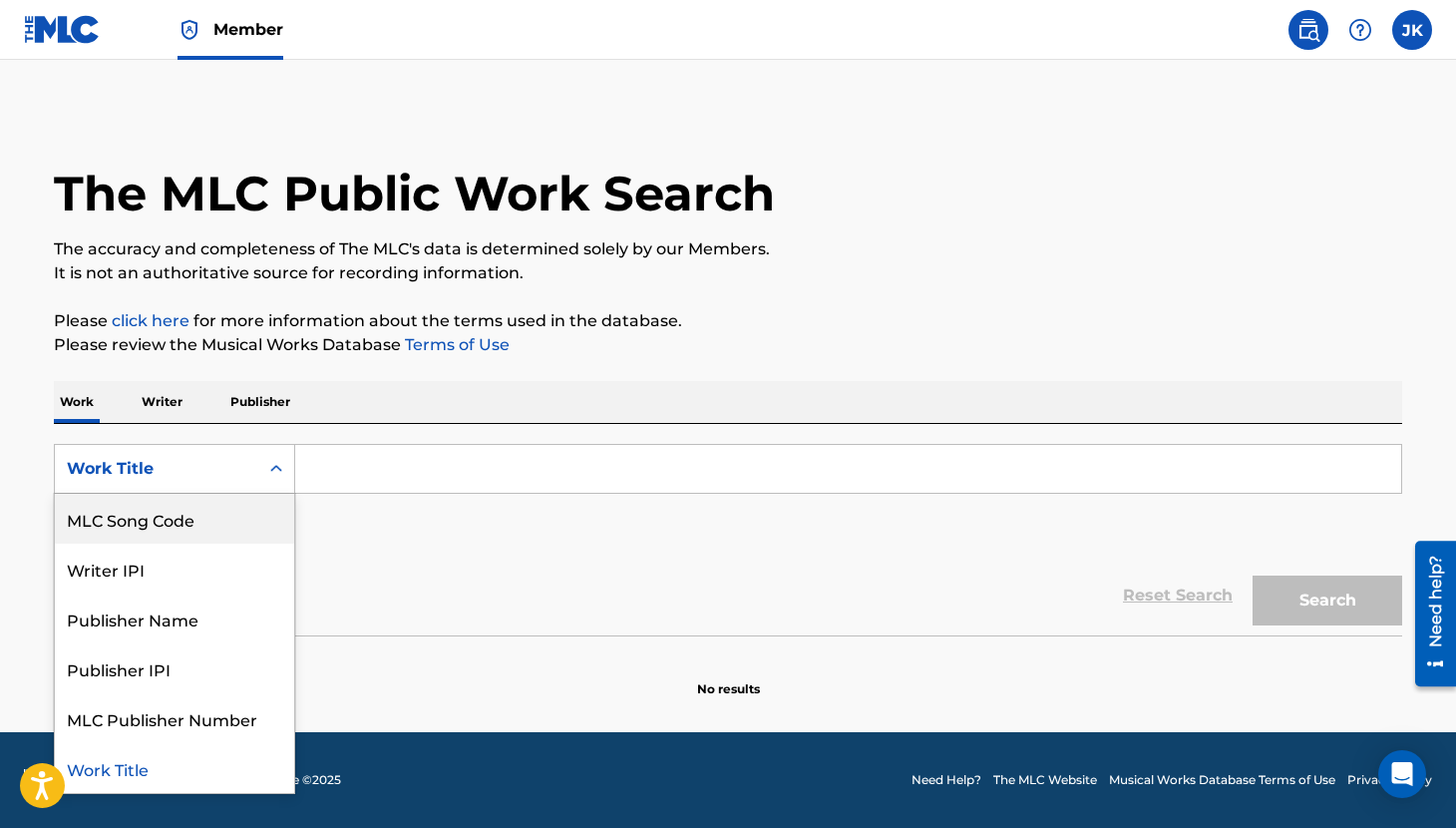 click on "MLC Song Code" at bounding box center (175, 519) 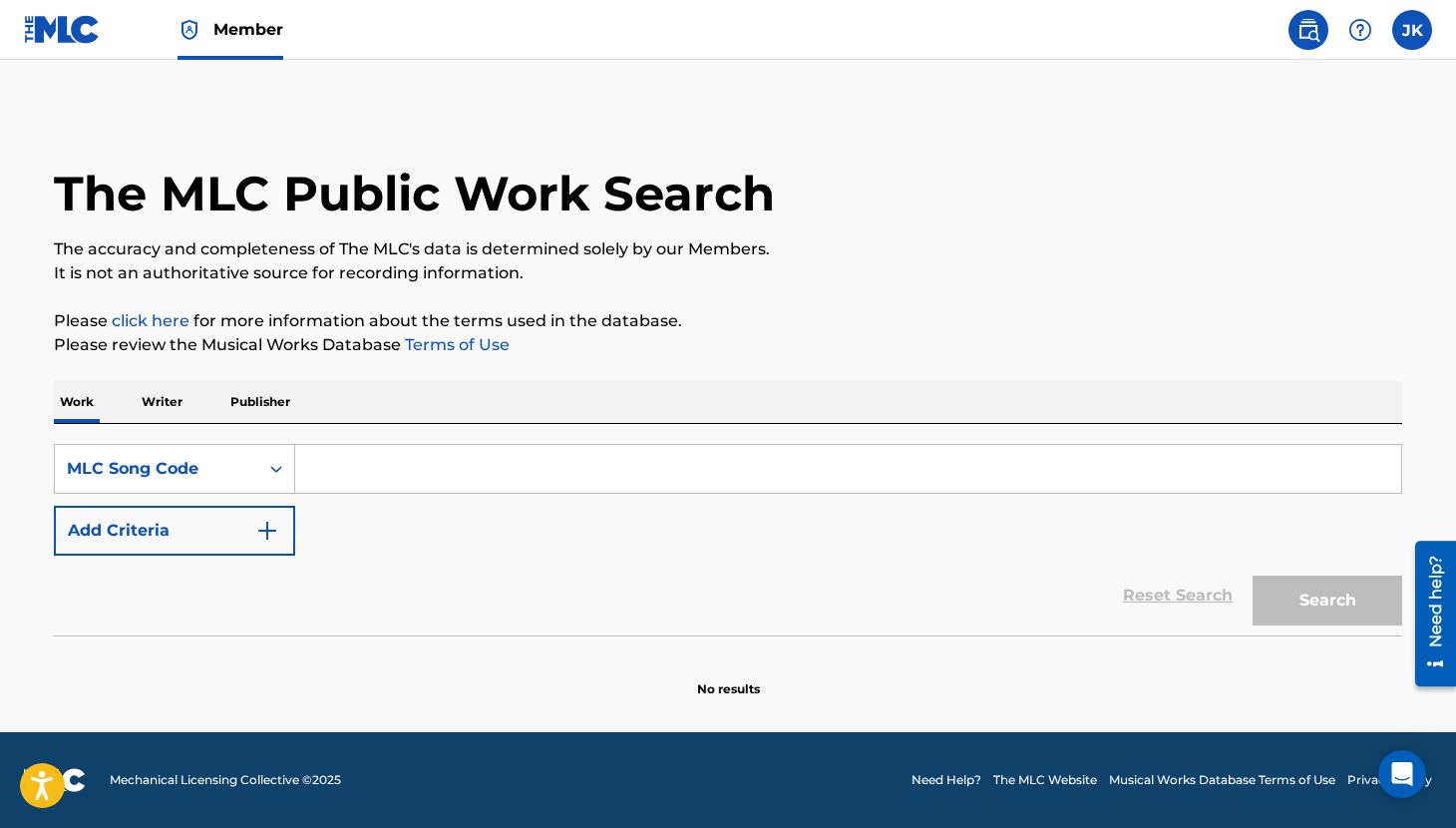 click at bounding box center [848, 469] 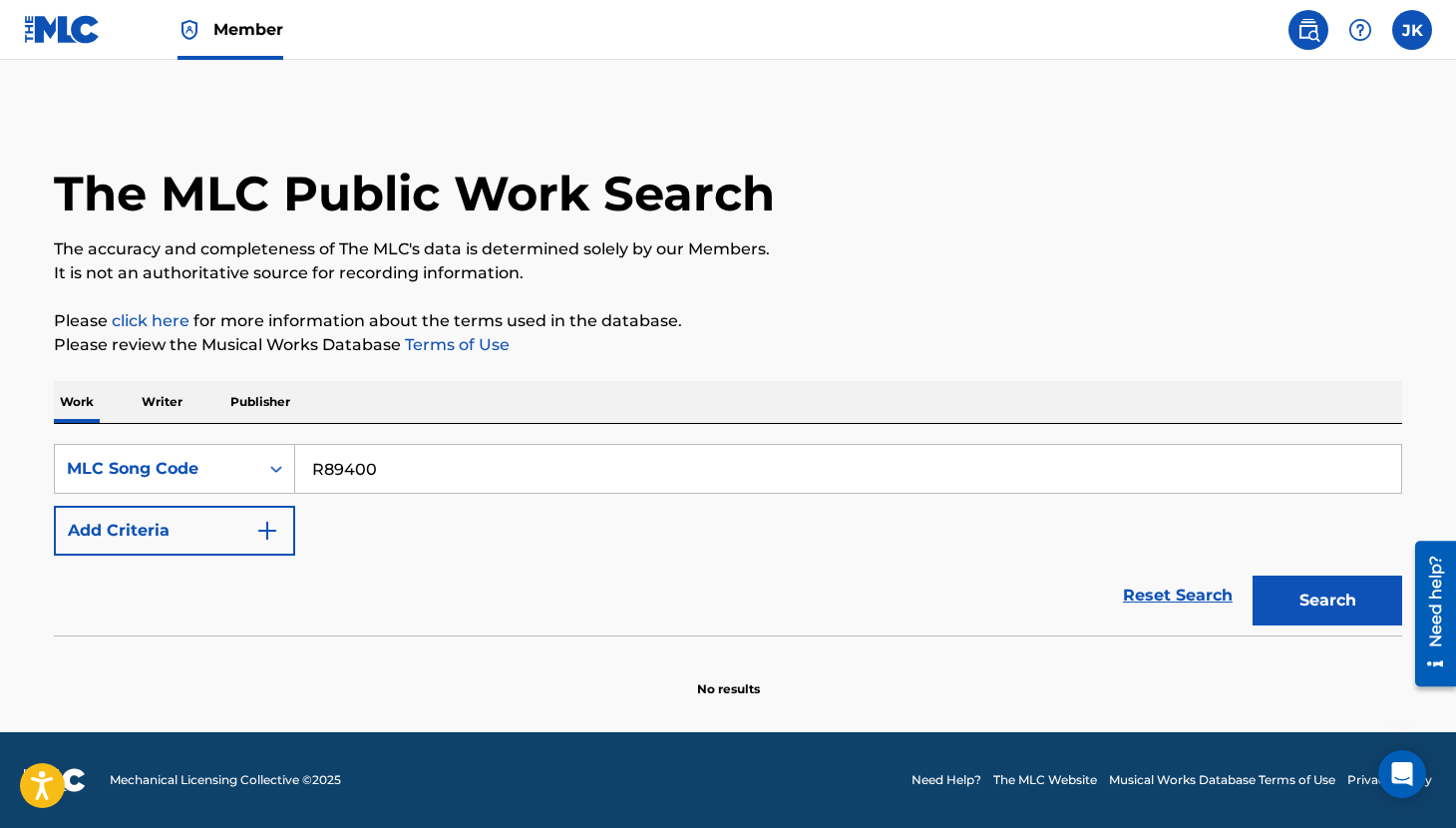 click on "Search" at bounding box center [1327, 601] 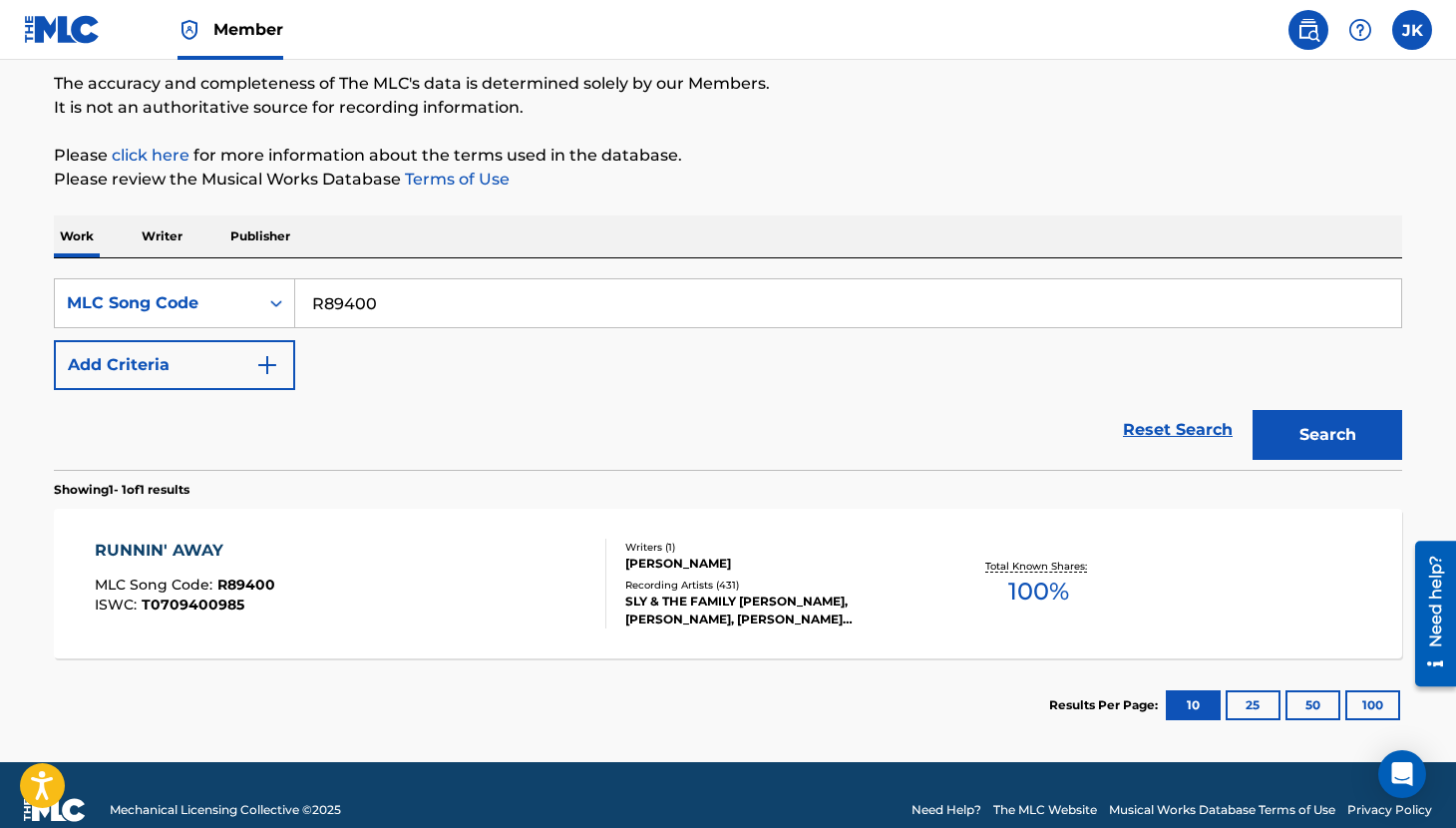scroll, scrollTop: 196, scrollLeft: 0, axis: vertical 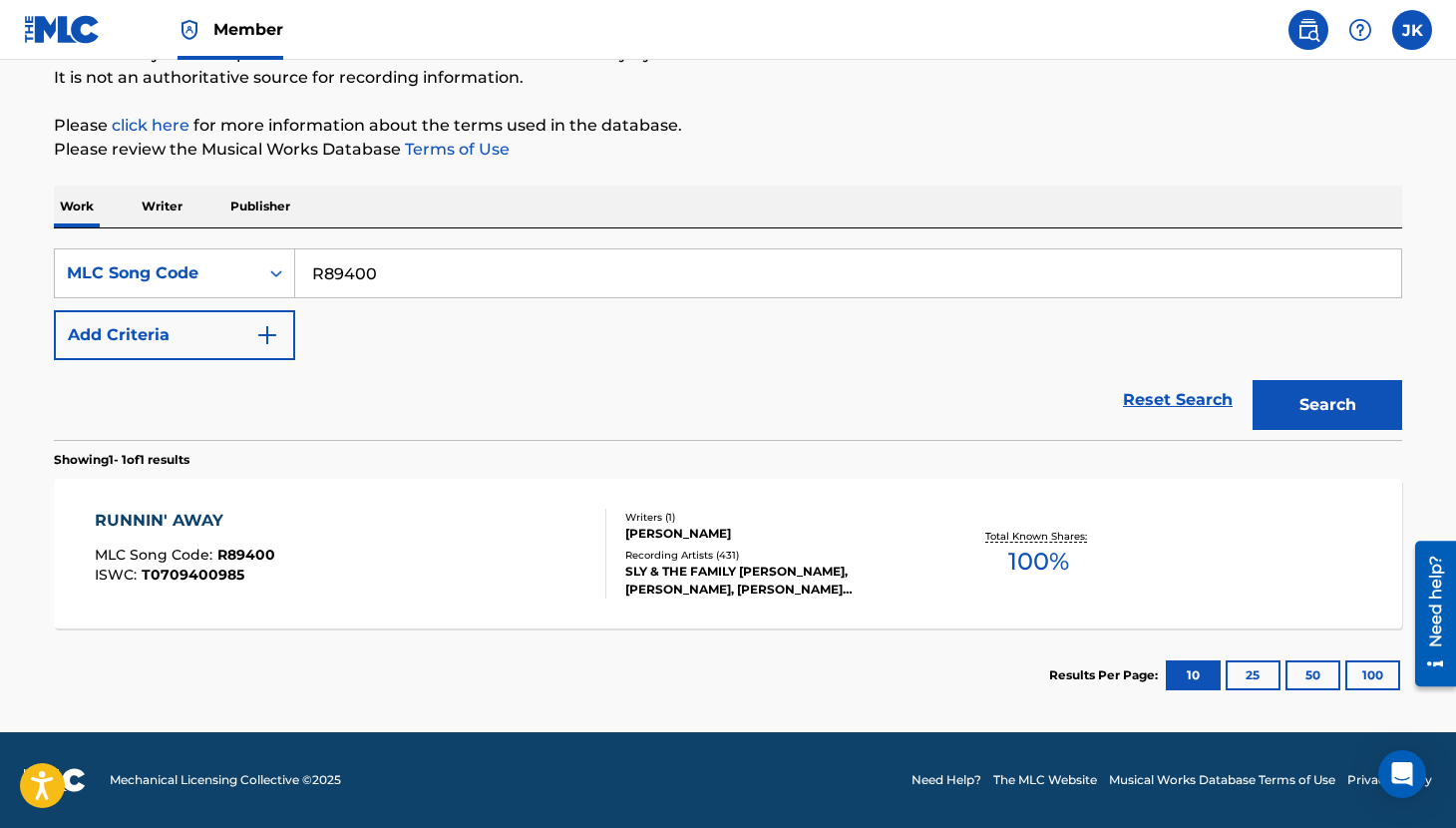 click on "RUNNIN' AWAY" at bounding box center [184, 521] 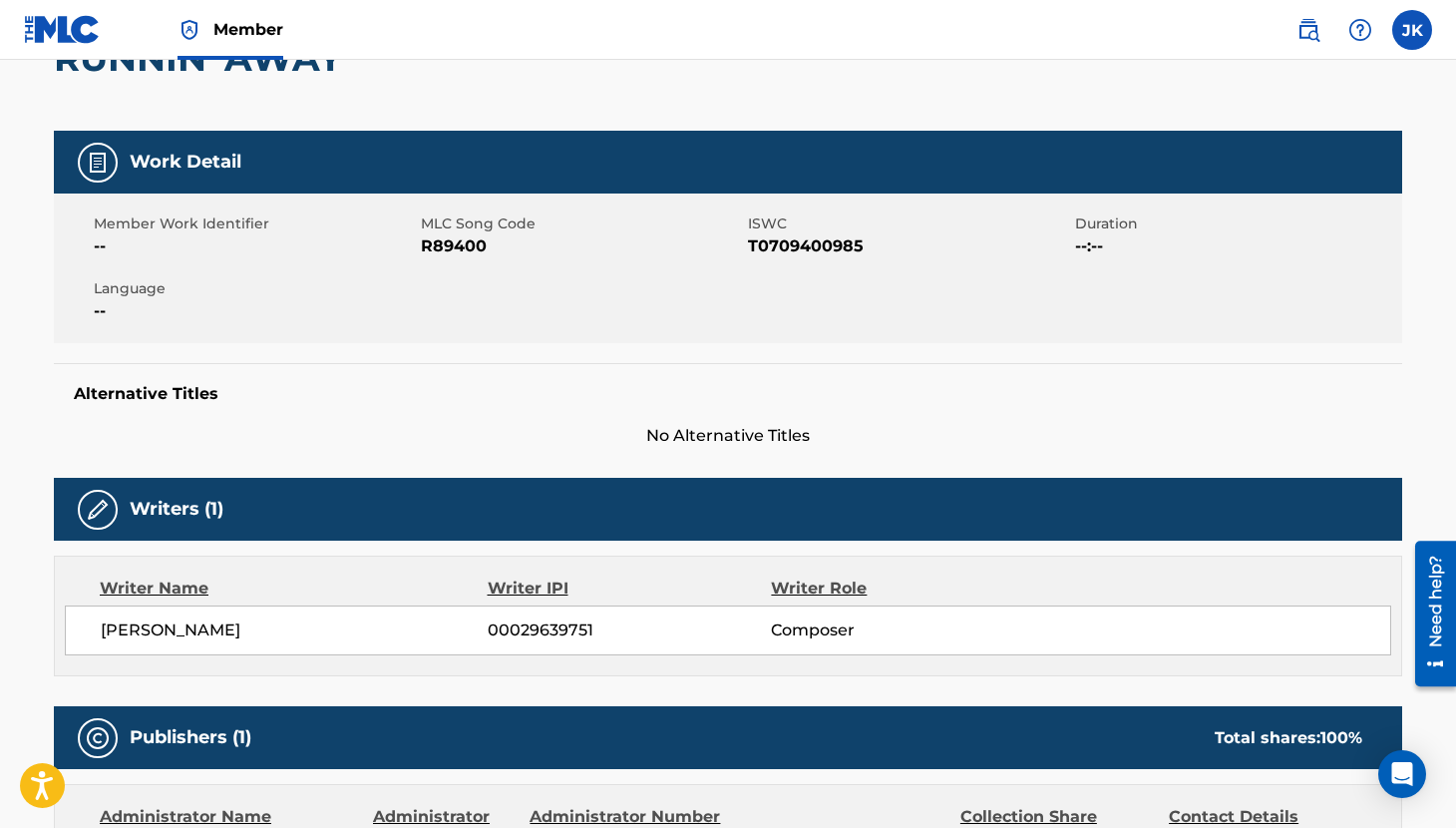 scroll, scrollTop: 0, scrollLeft: 0, axis: both 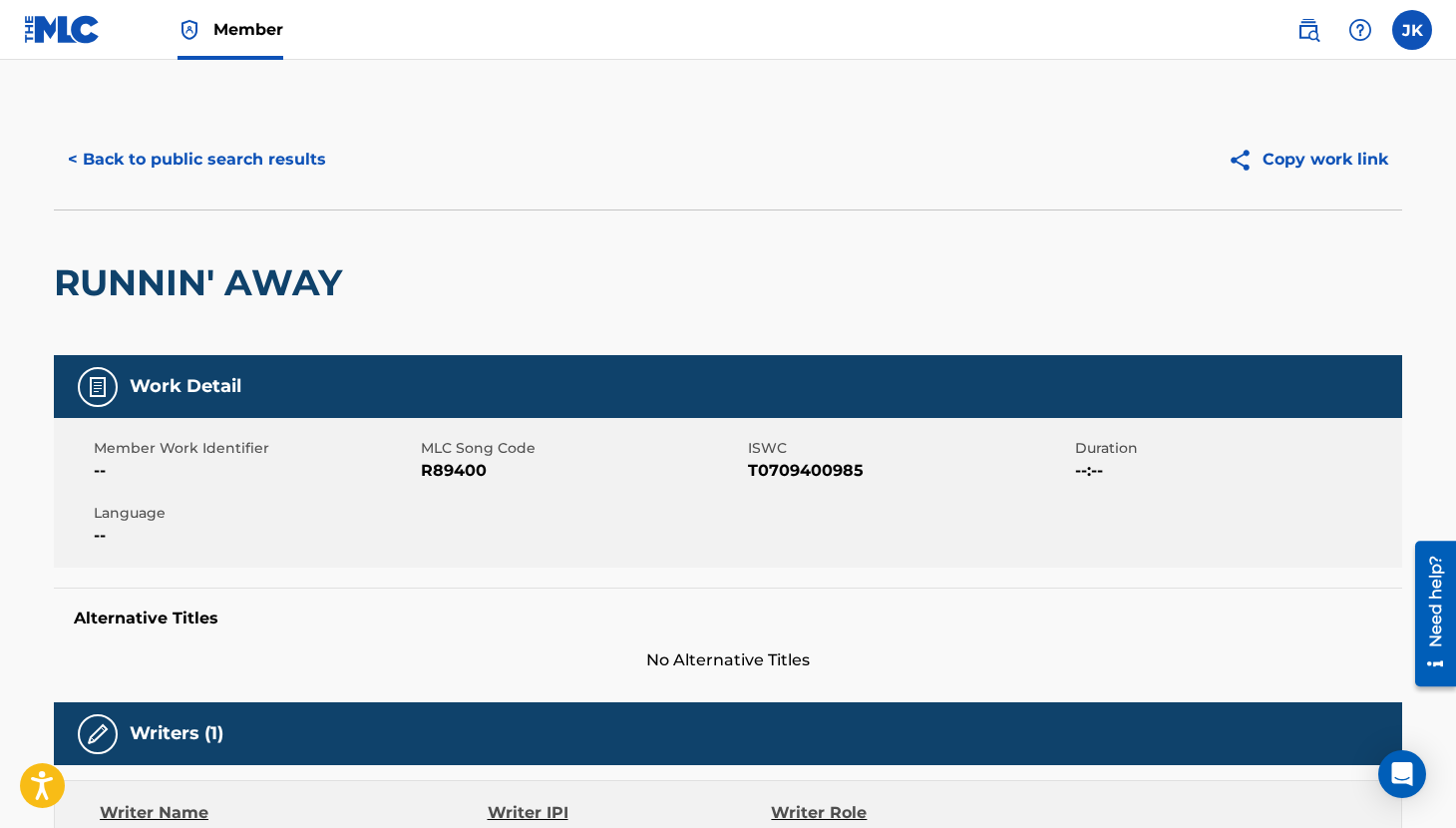 click on "< Back to public search results" at bounding box center (196, 160) 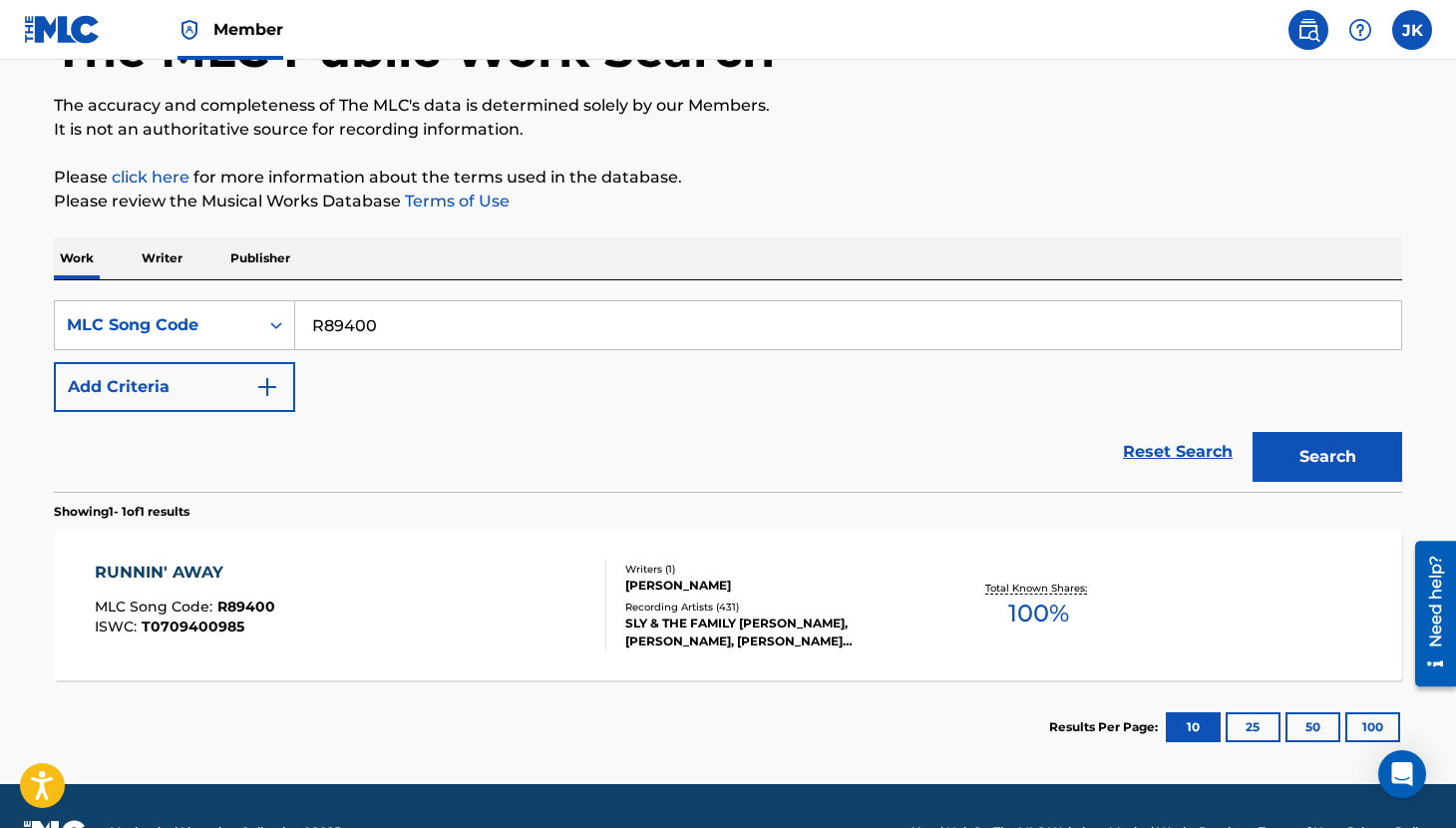 click on "R89400" at bounding box center [848, 325] 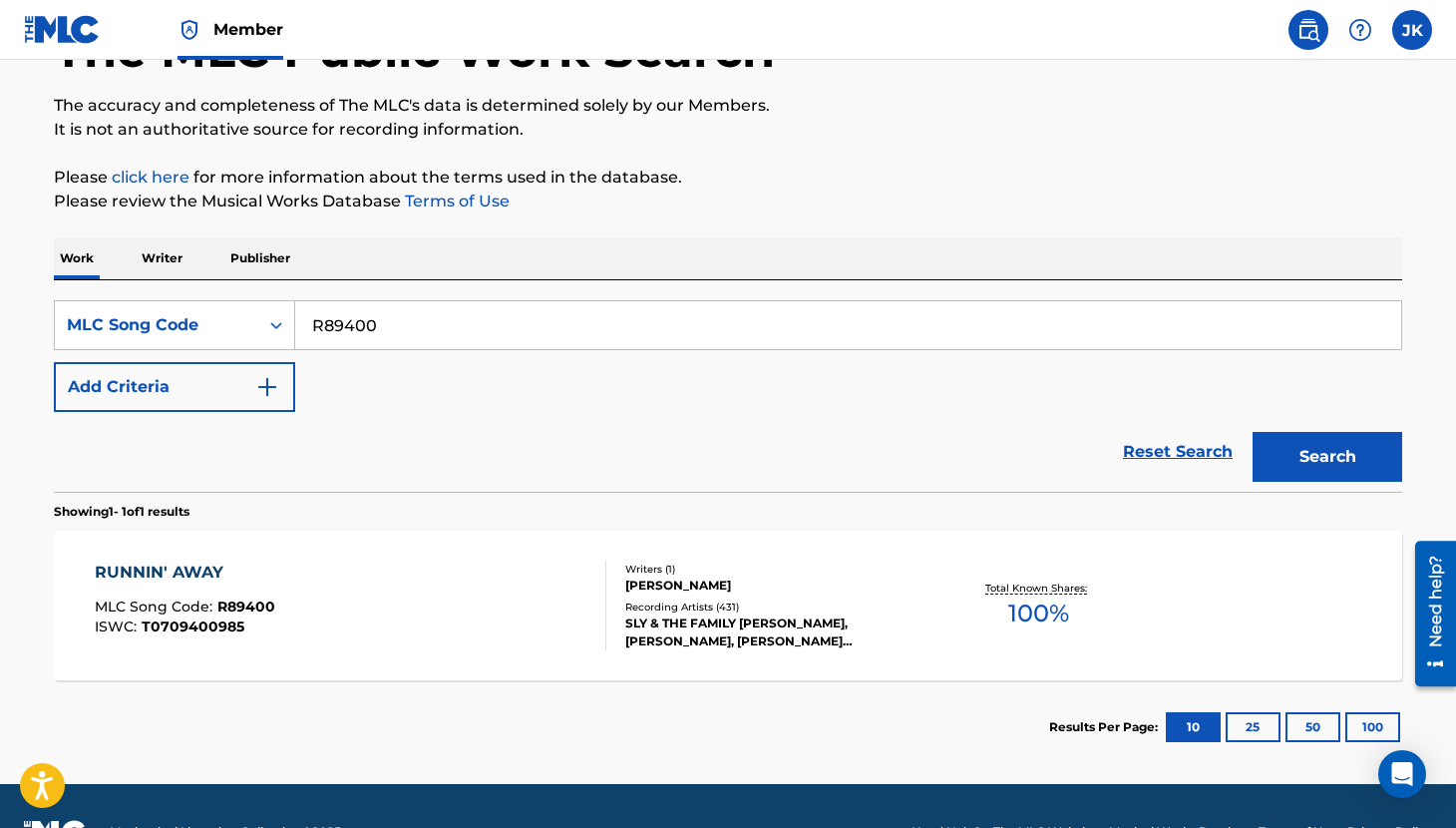 paste on "SVA62Q" 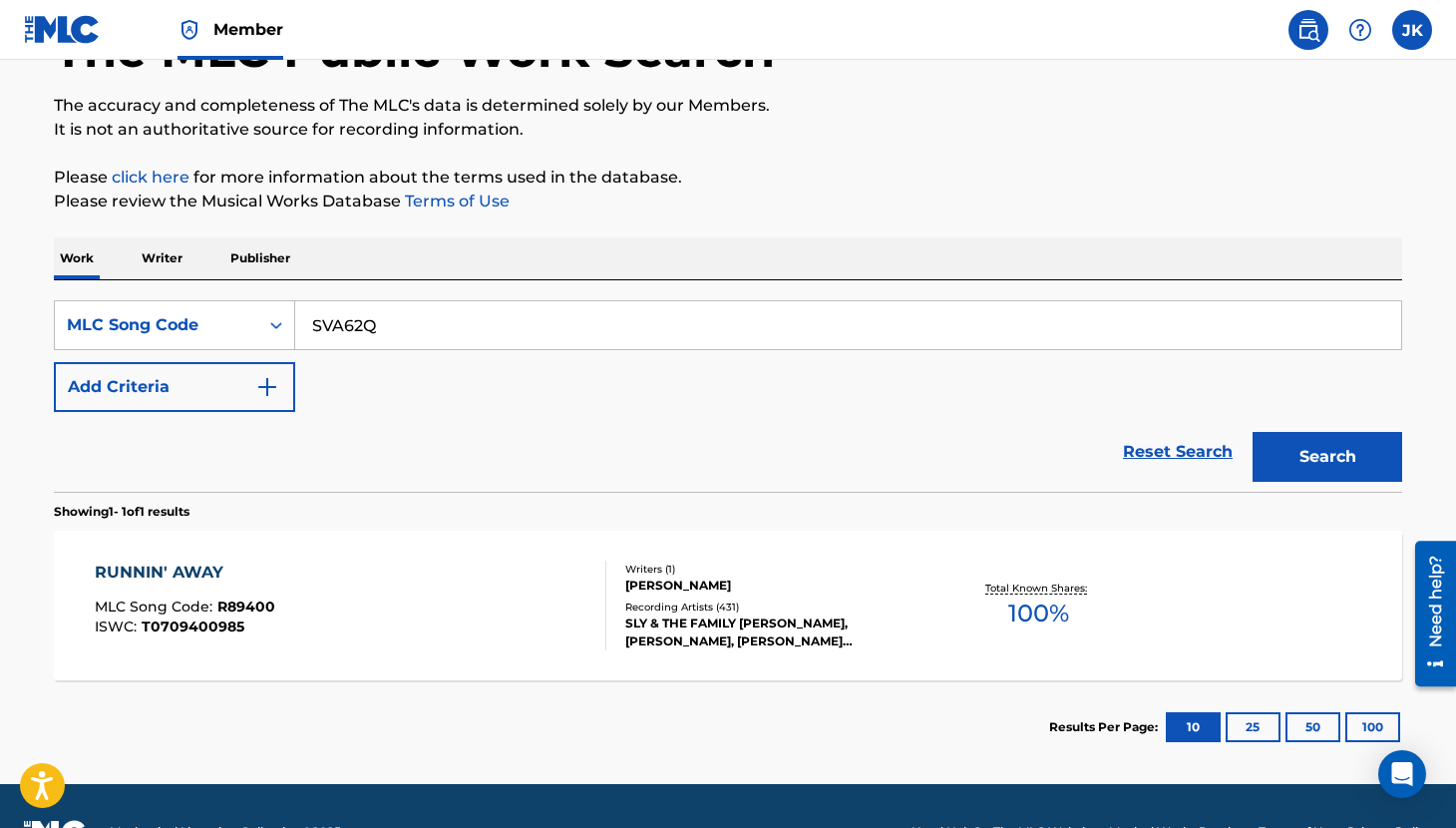 type on "SVA62Q" 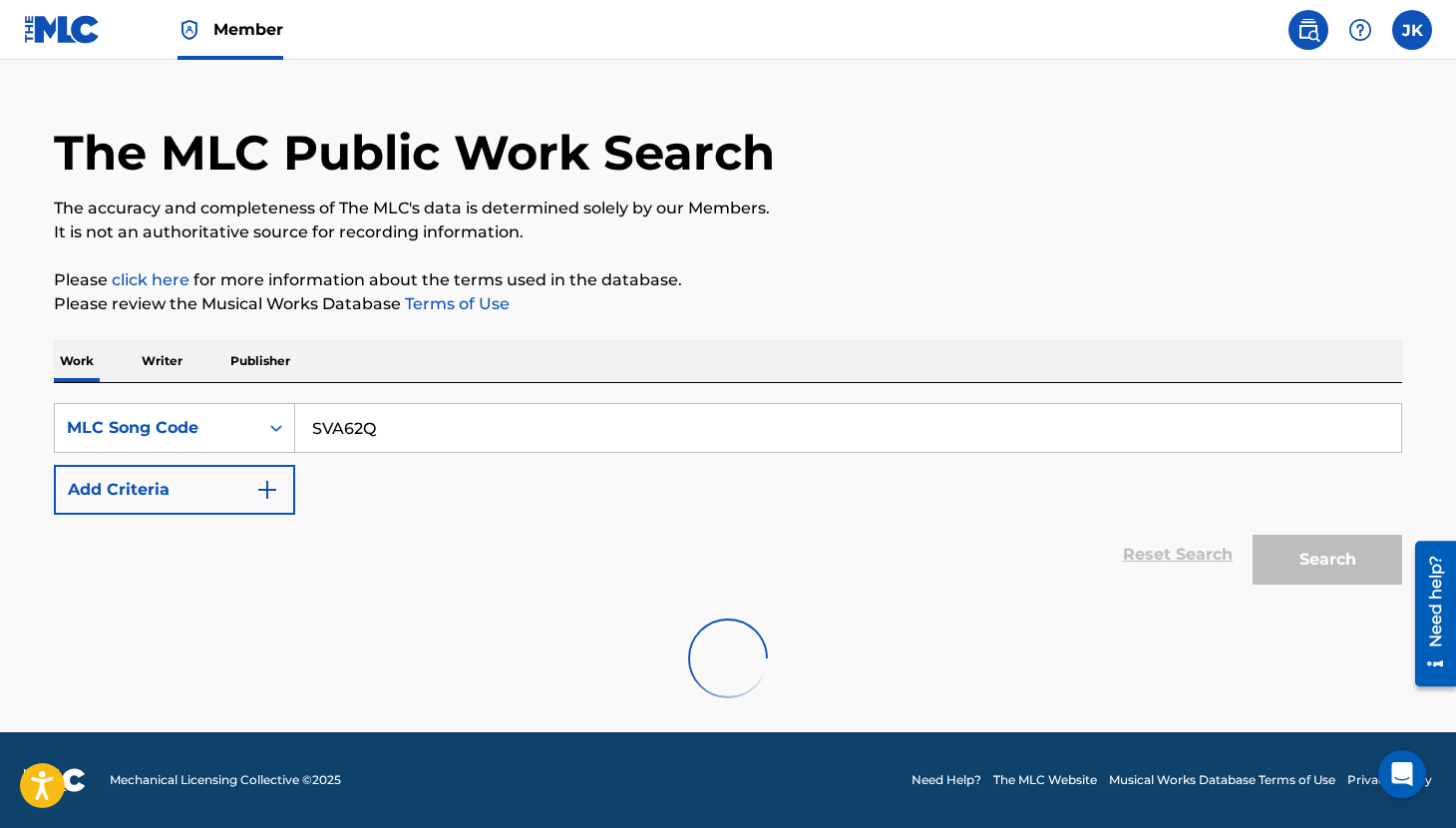 scroll, scrollTop: 144, scrollLeft: 0, axis: vertical 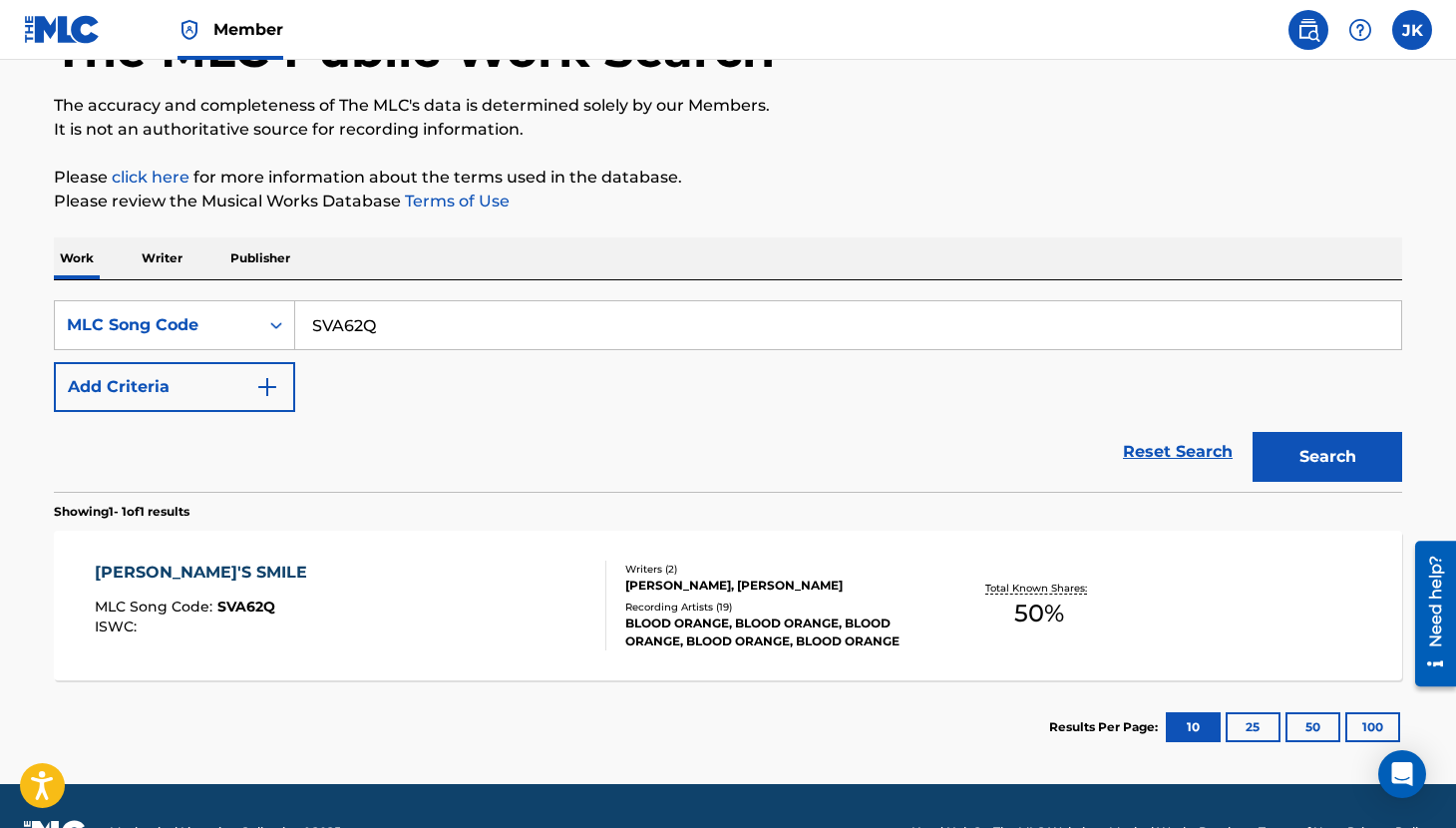 click on "SANDRA'S SMILE" at bounding box center [205, 573] 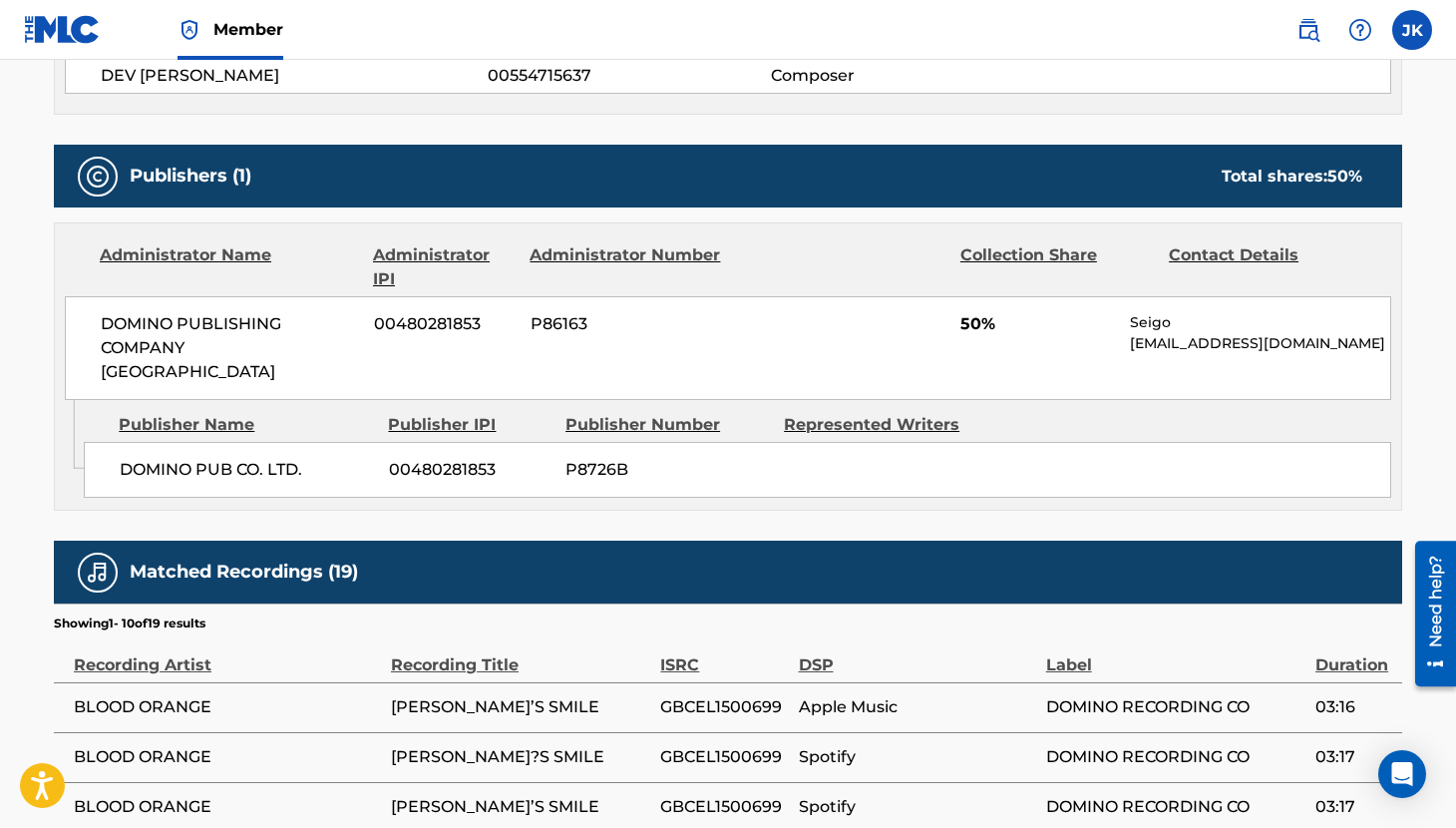 scroll, scrollTop: 800, scrollLeft: 0, axis: vertical 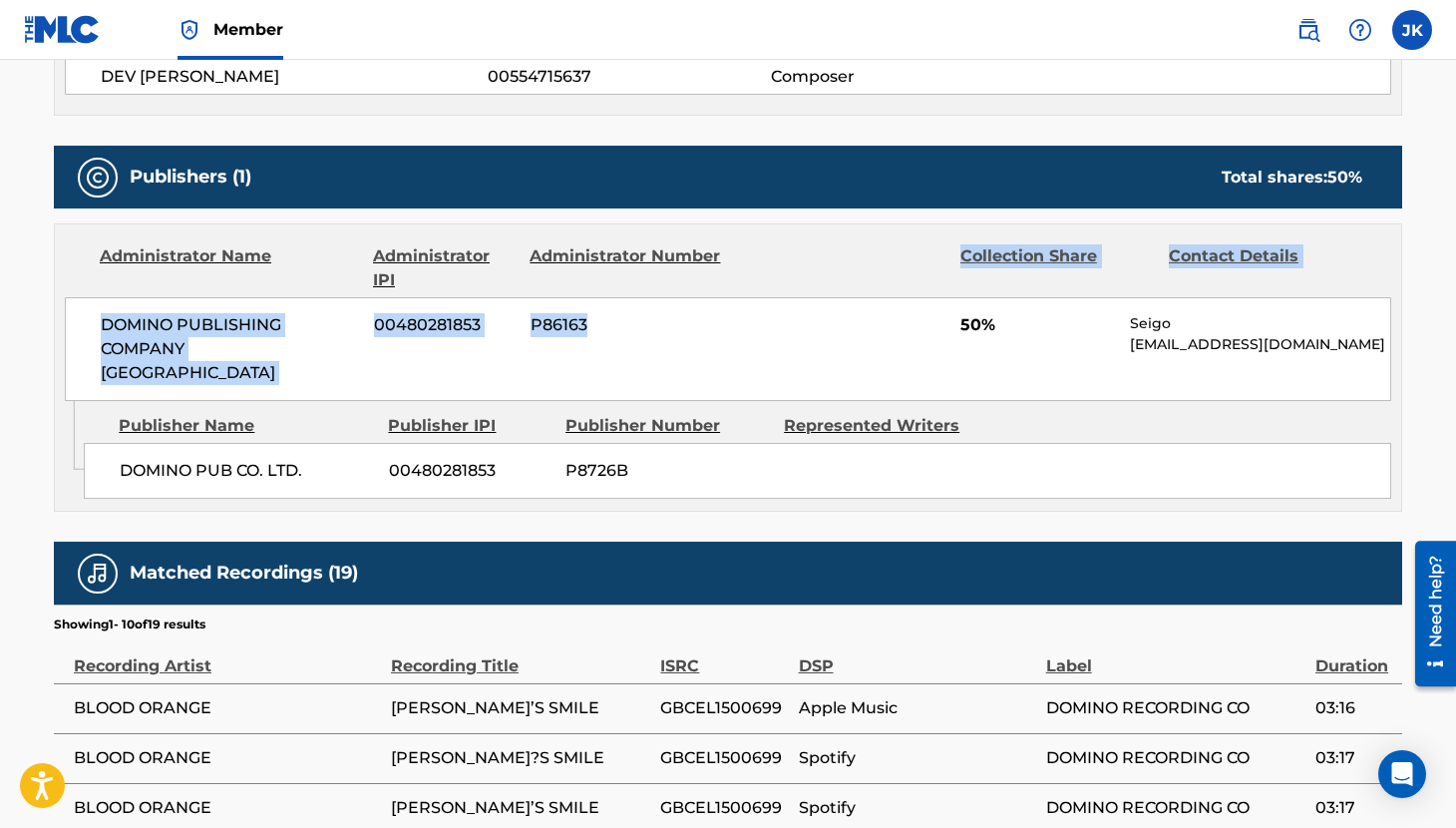 drag, startPoint x: 797, startPoint y: 314, endPoint x: 797, endPoint y: 274, distance: 40 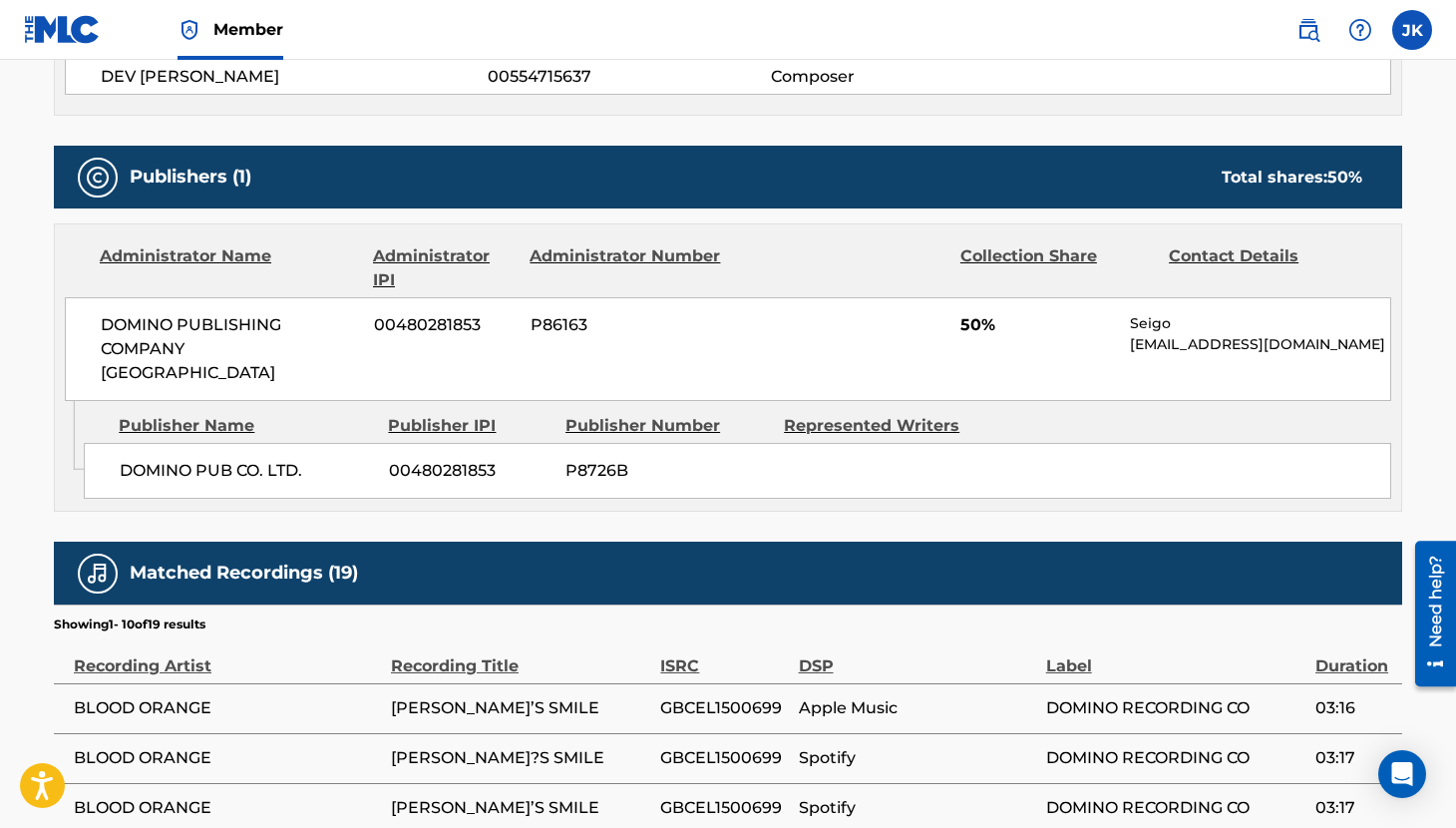 click on "DOMINO PUBLISHING COMPANY USA 00480281853 P86163 50% Seigo seigo@dominopublishingco.com" at bounding box center (728, 349) 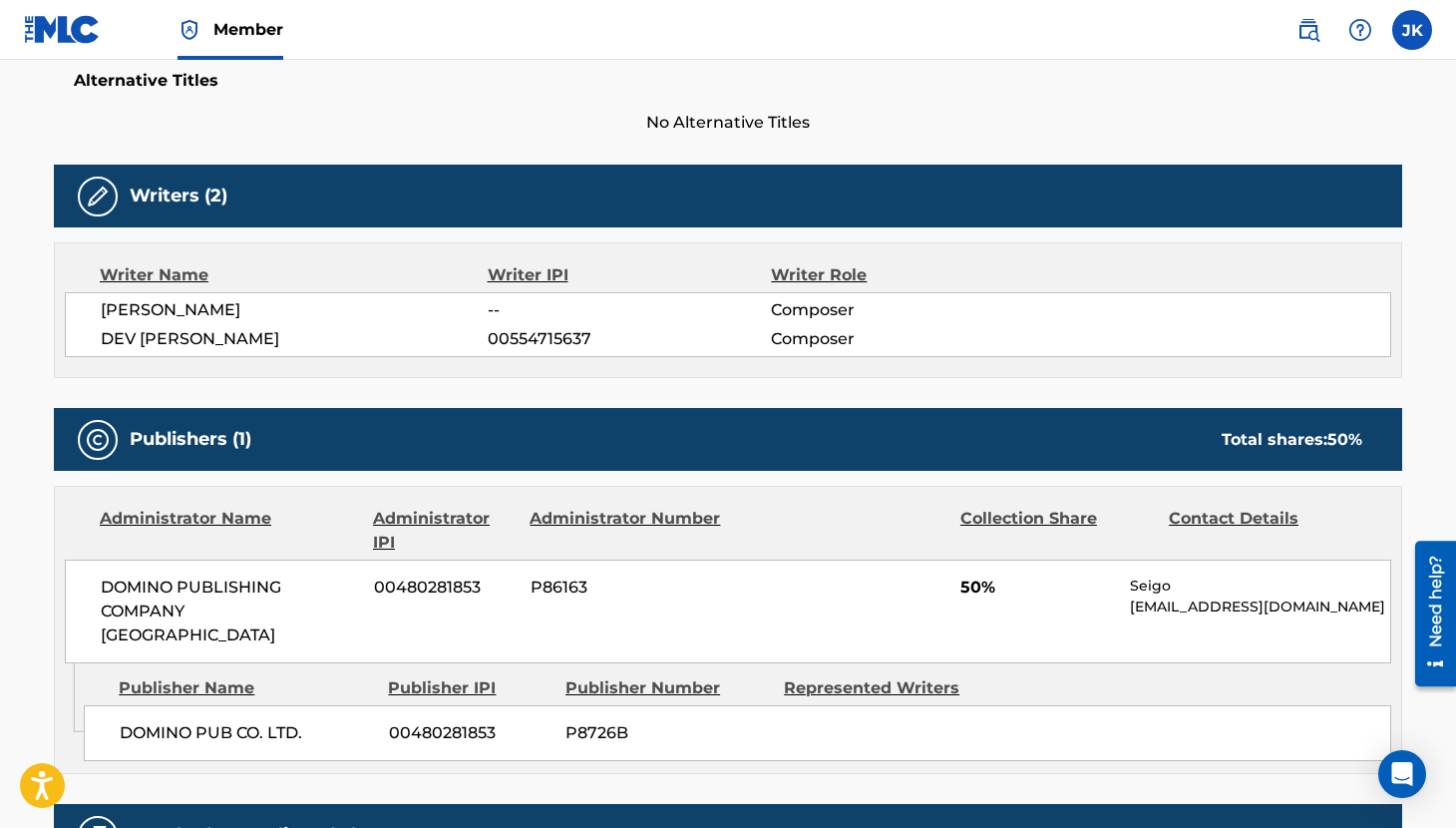 scroll, scrollTop: 516, scrollLeft: 0, axis: vertical 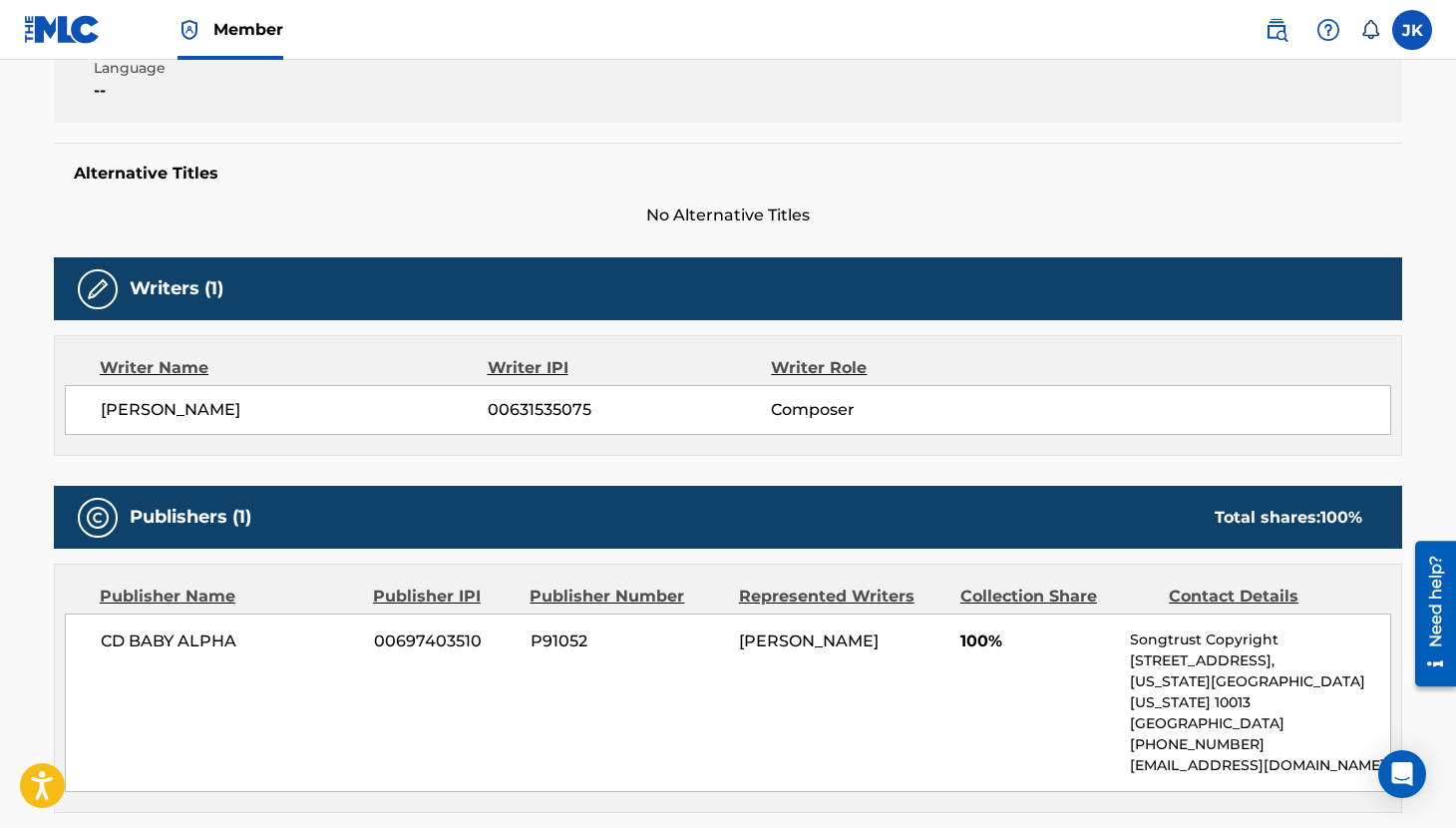 click at bounding box center [1412, 30] 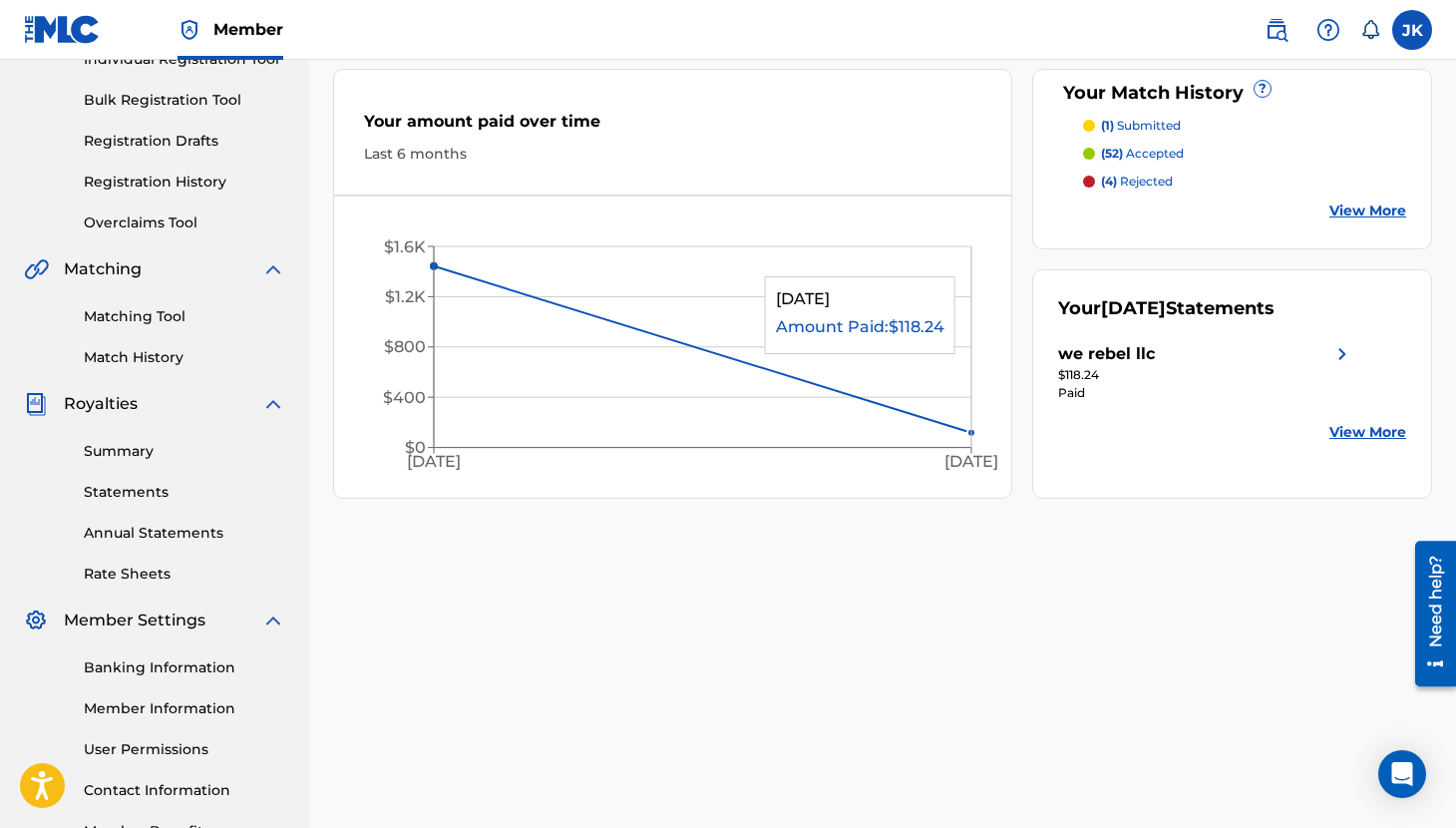scroll, scrollTop: 409, scrollLeft: 0, axis: vertical 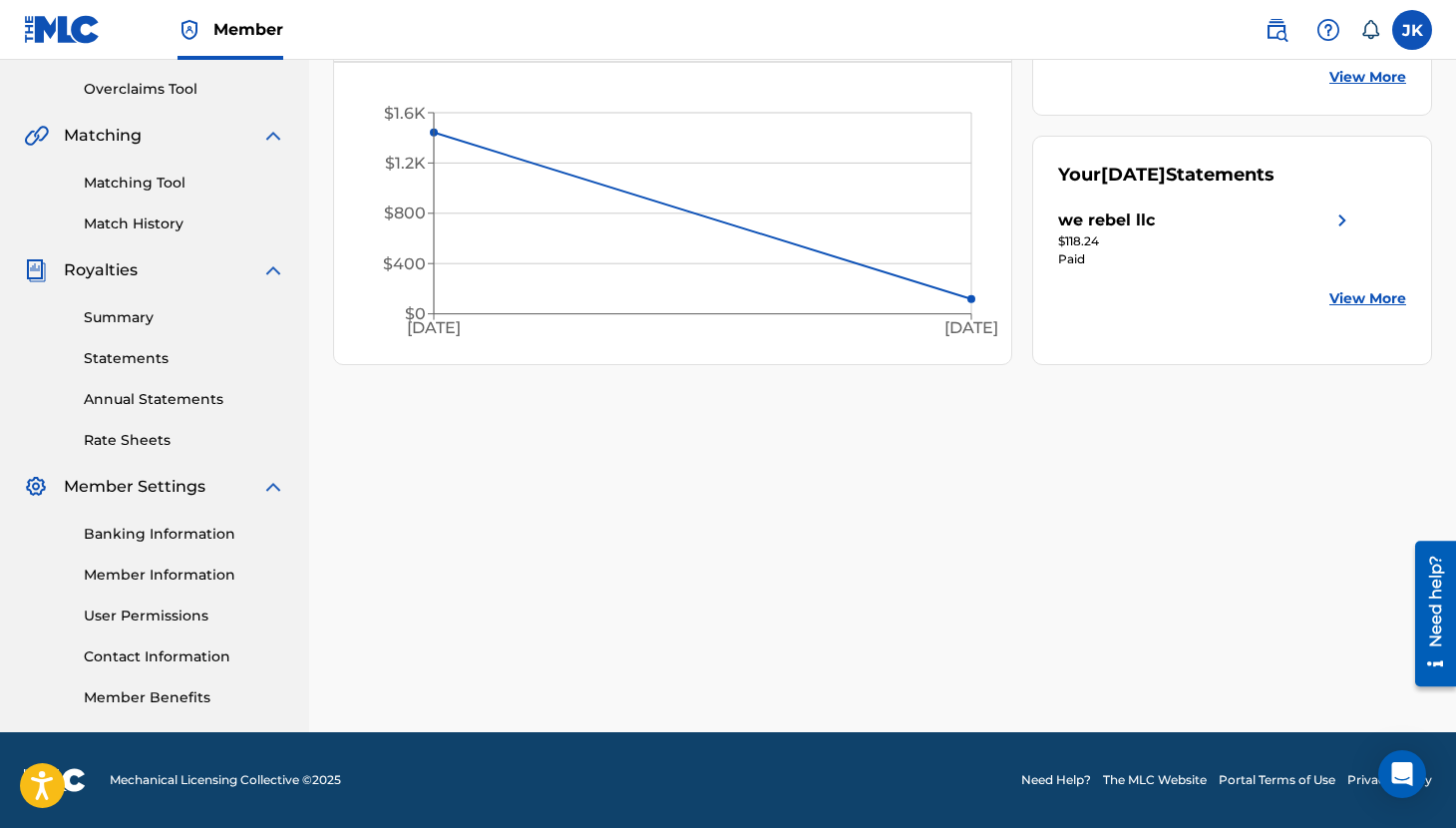 click on "Statements" at bounding box center [184, 358] 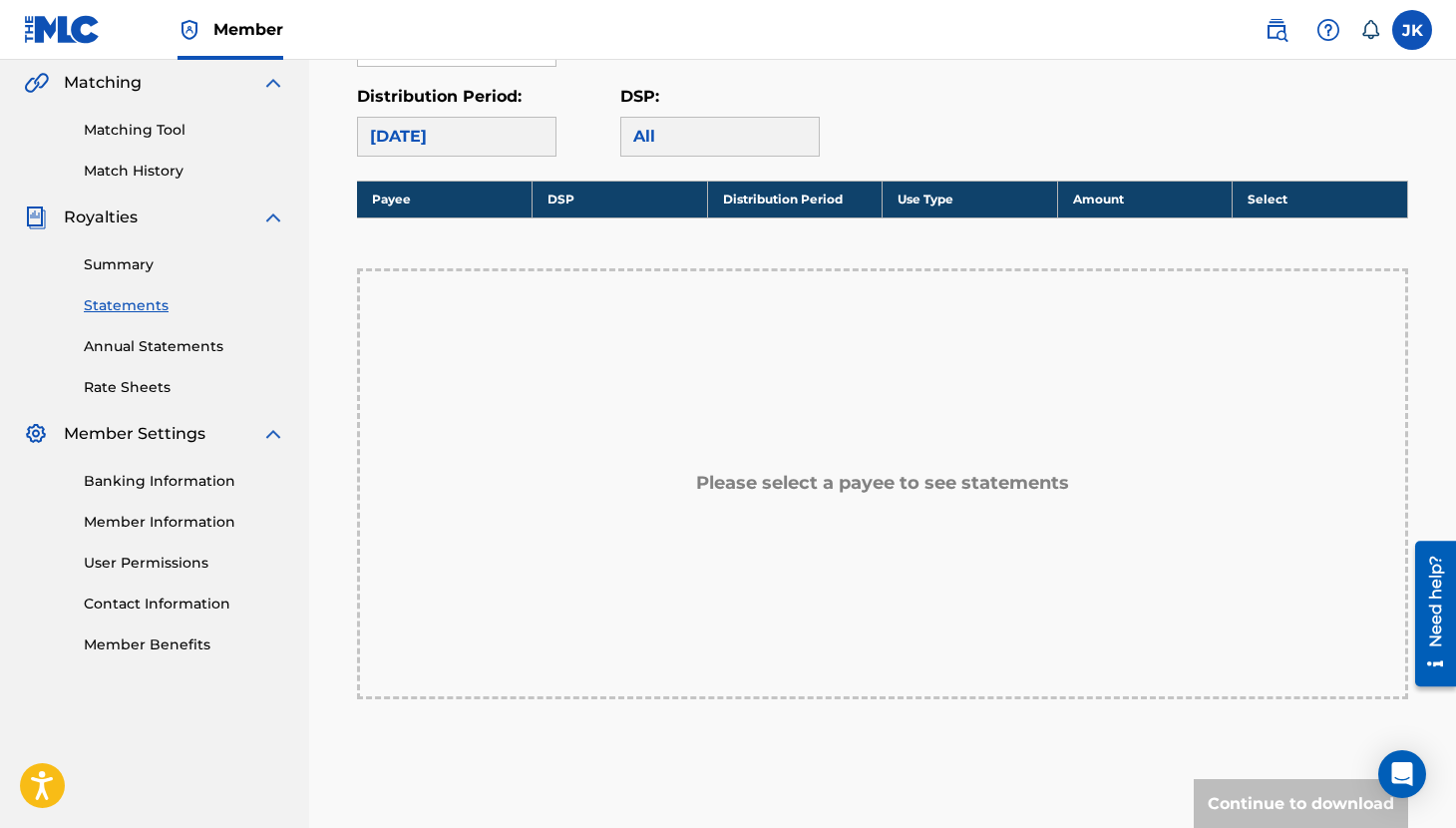 scroll, scrollTop: 492, scrollLeft: 0, axis: vertical 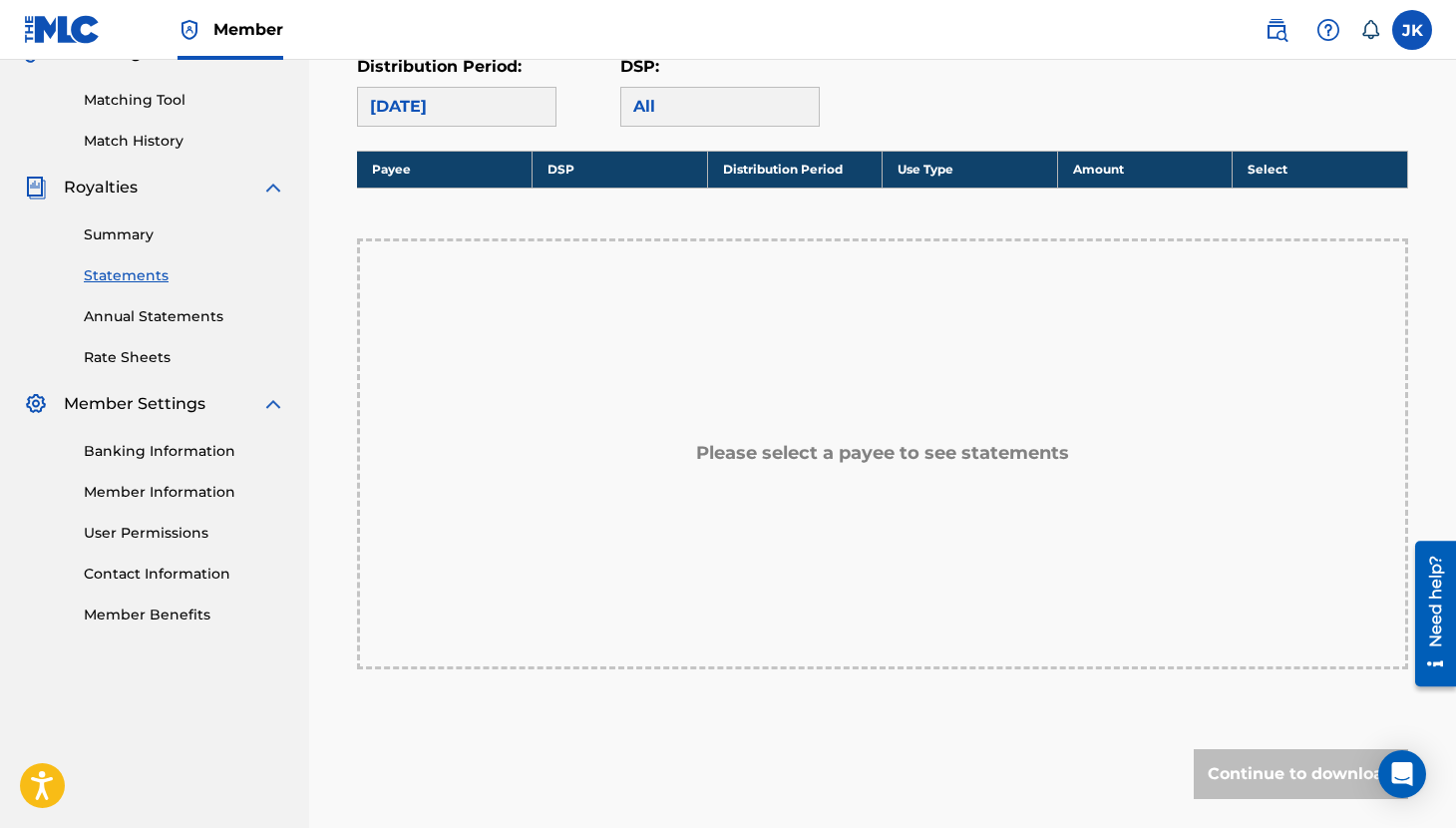 click on "Summary" at bounding box center [184, 234] 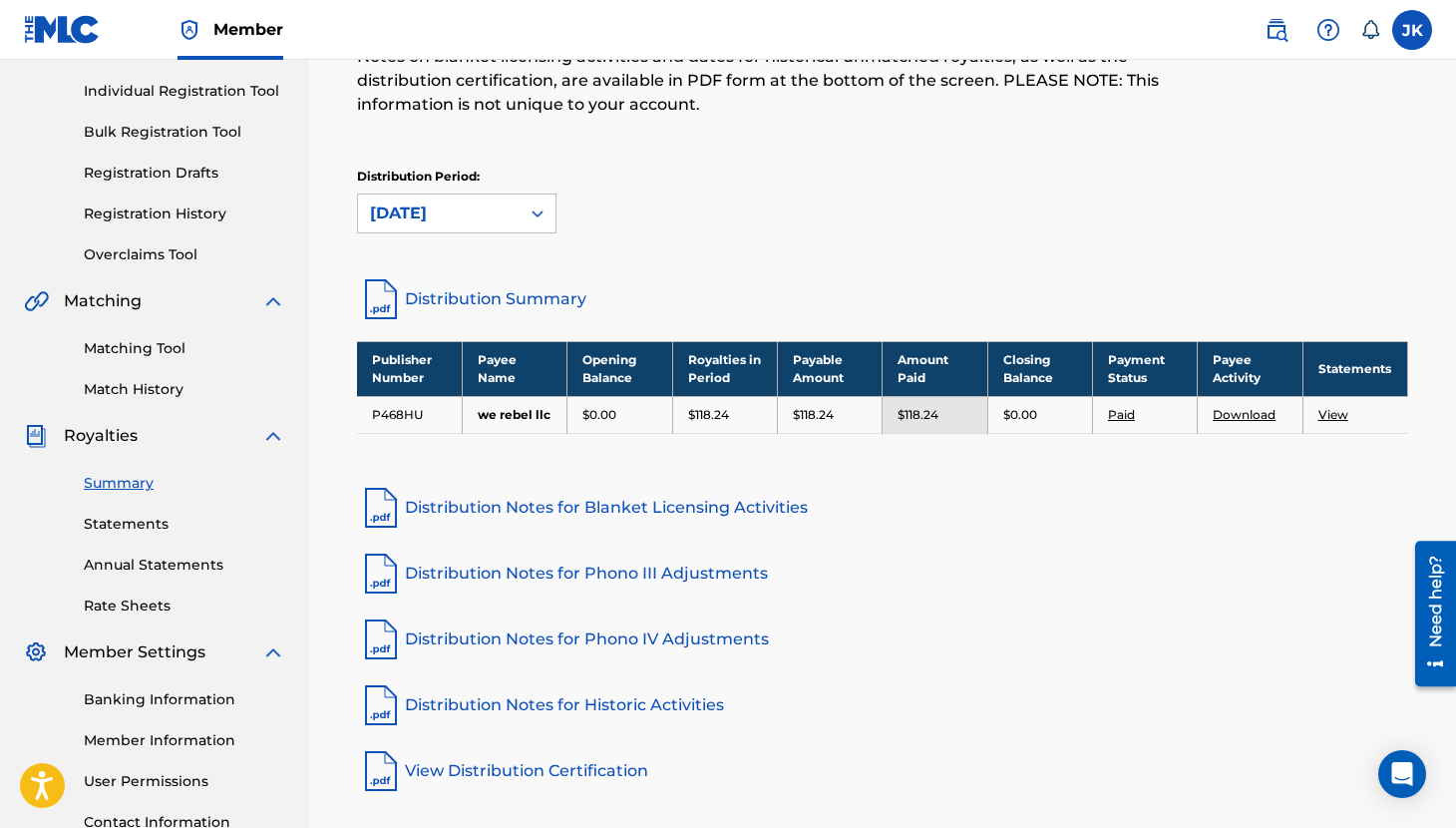 scroll, scrollTop: 247, scrollLeft: 0, axis: vertical 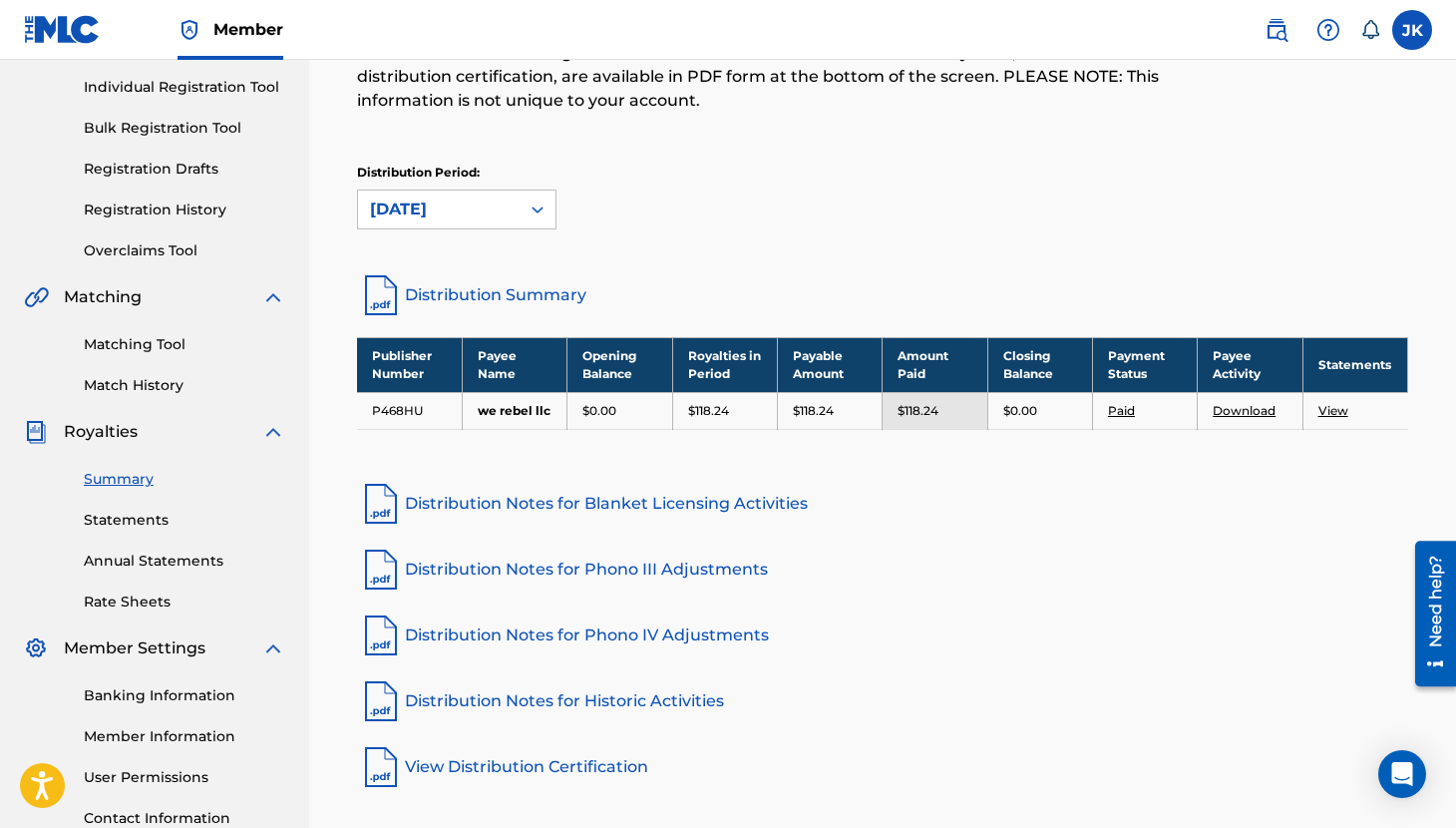 click on "View" at bounding box center [1333, 410] 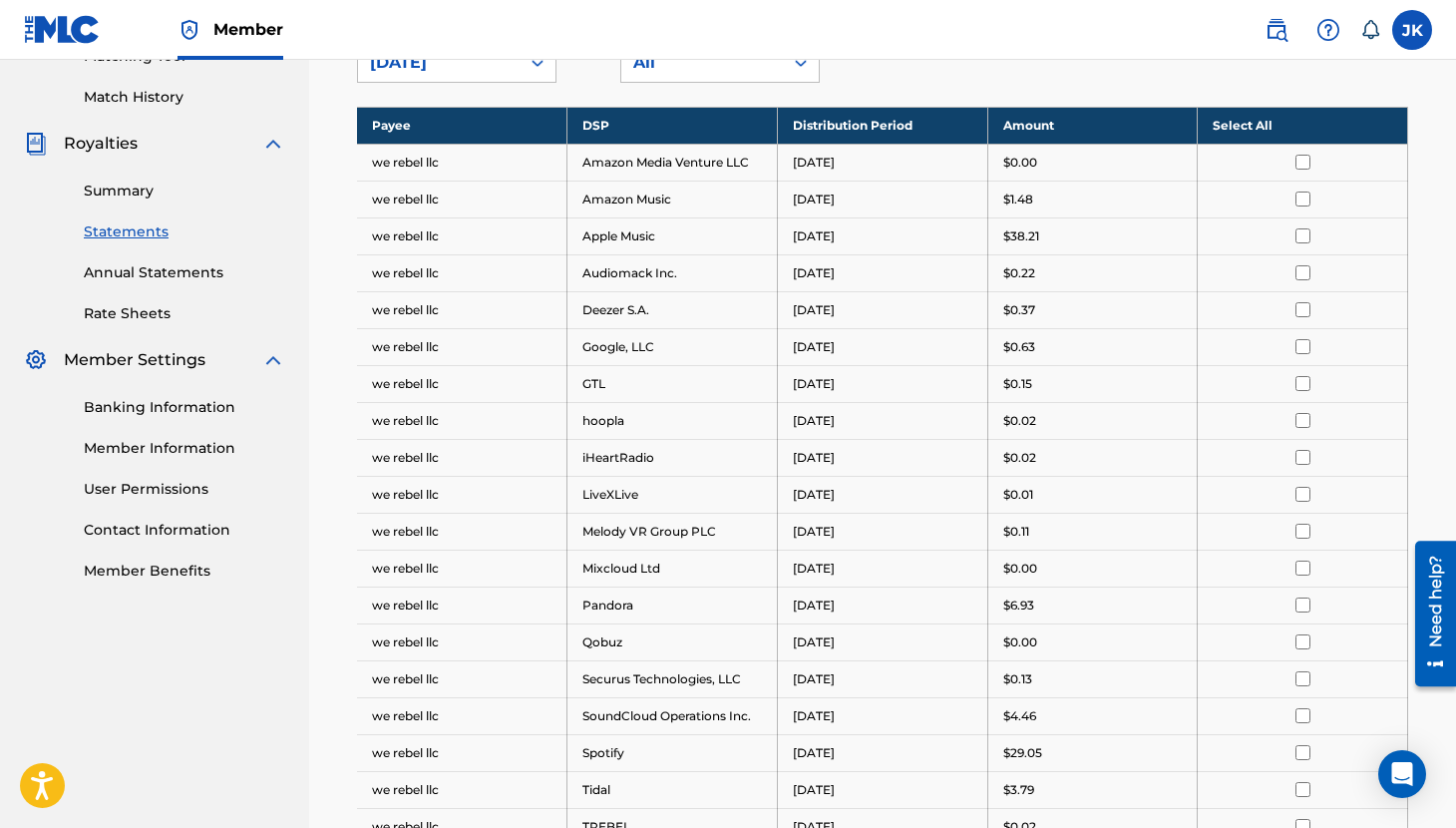 scroll, scrollTop: 548, scrollLeft: 0, axis: vertical 